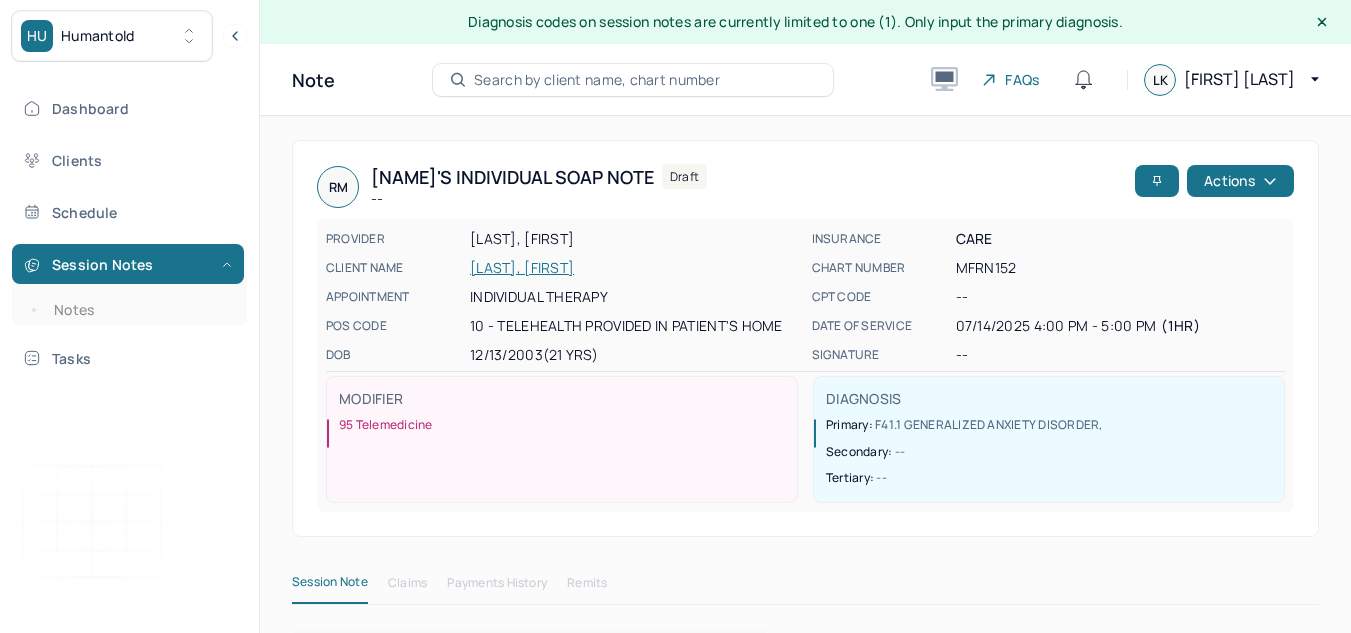 scroll, scrollTop: 0, scrollLeft: 0, axis: both 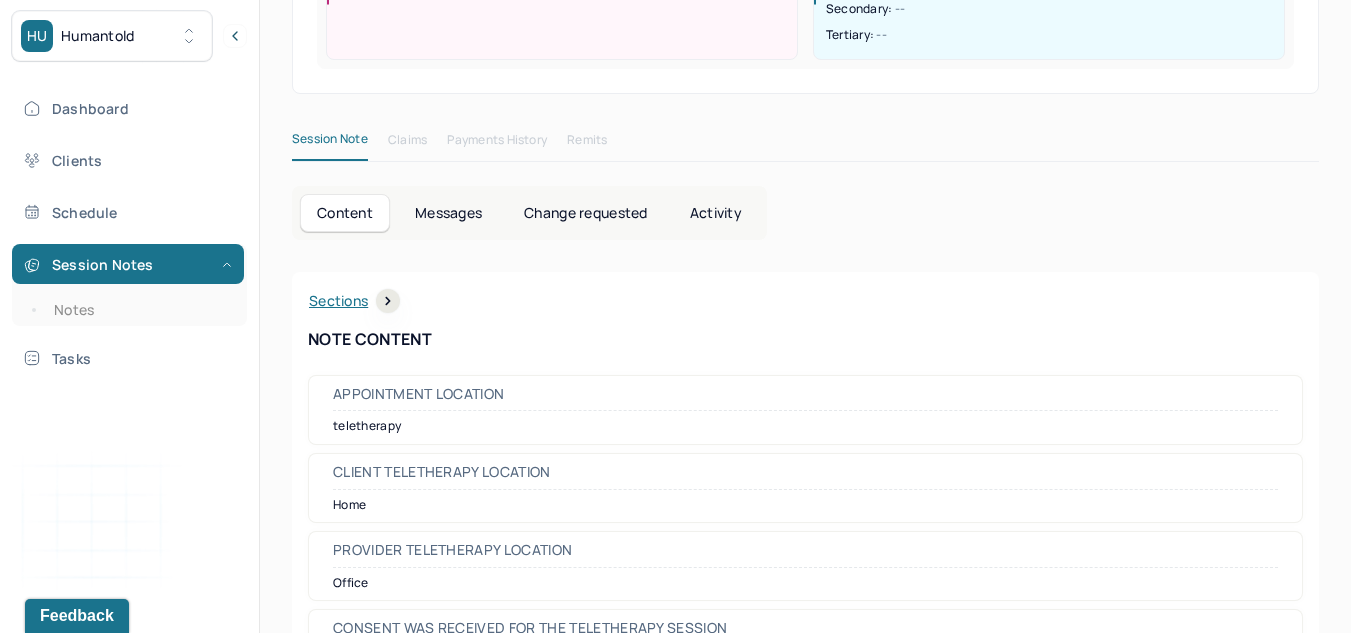 click on "Session Notes Notes" at bounding box center (129, 285) 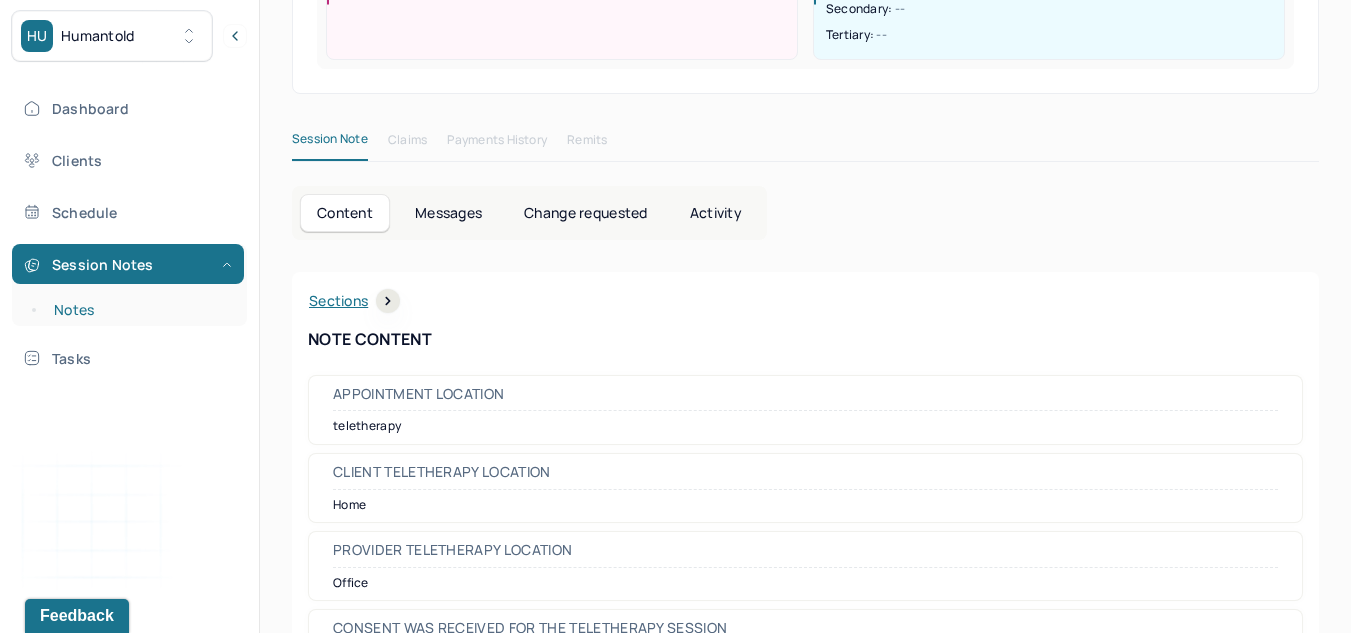 click on "Notes" at bounding box center [139, 310] 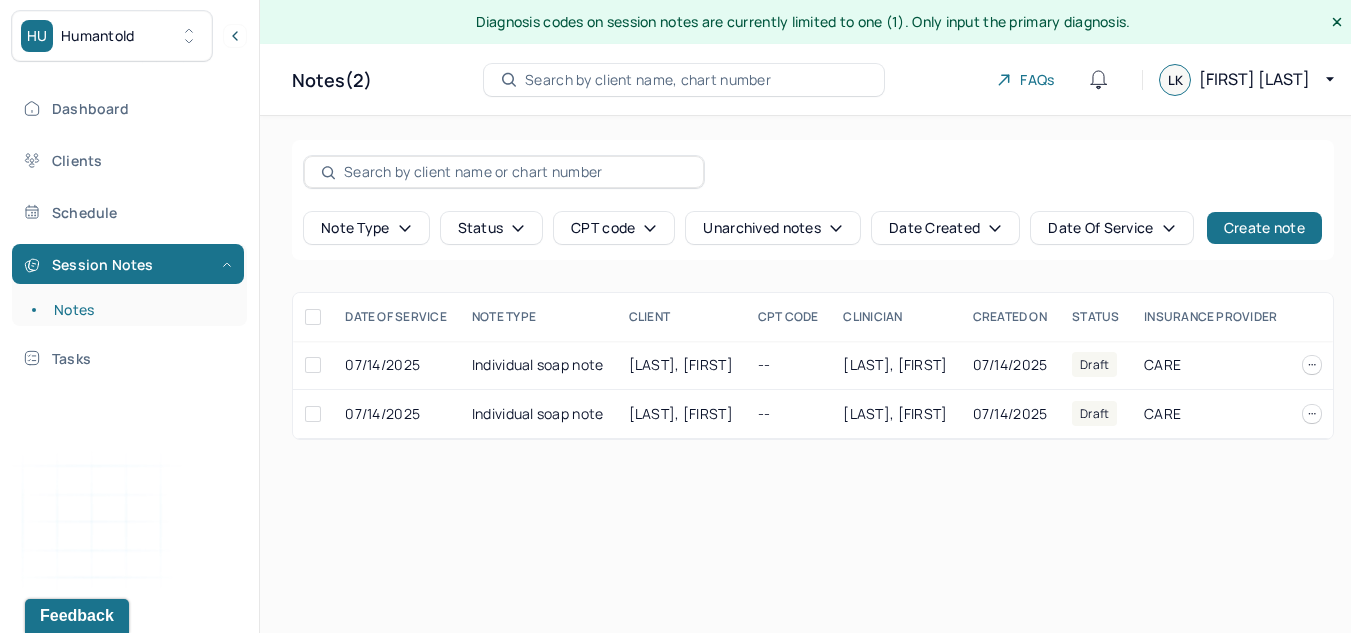 scroll, scrollTop: 0, scrollLeft: 0, axis: both 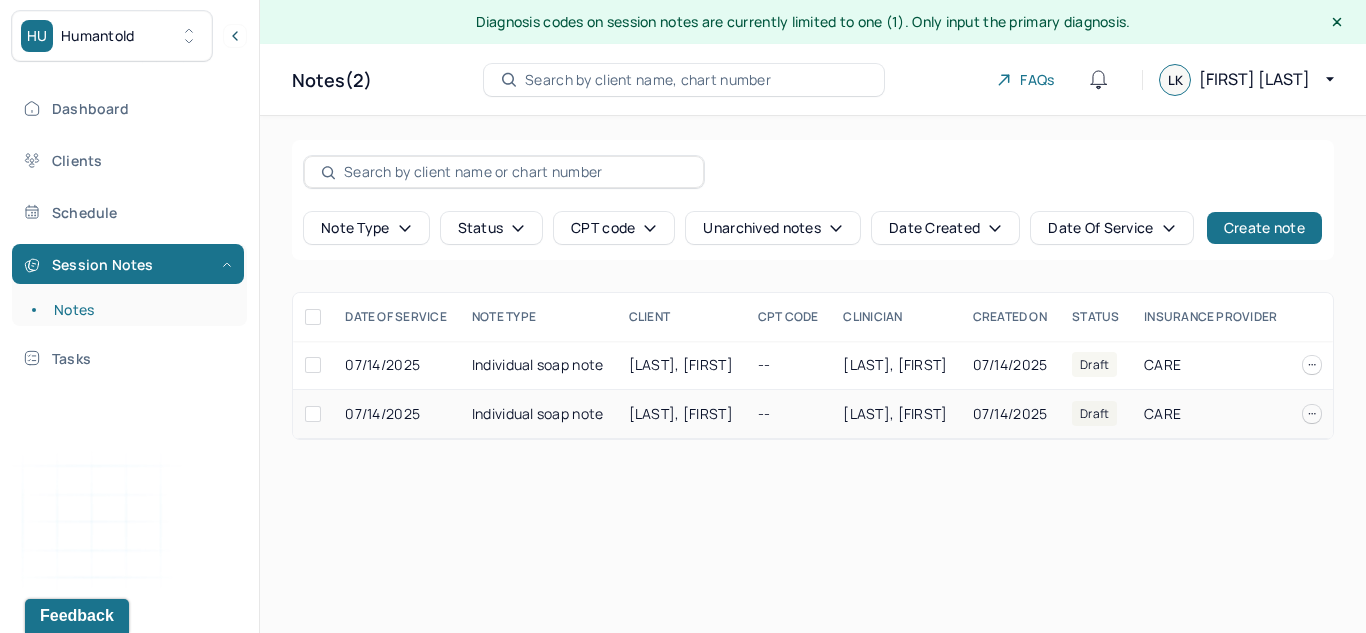 click on "Individual soap note" at bounding box center [538, 414] 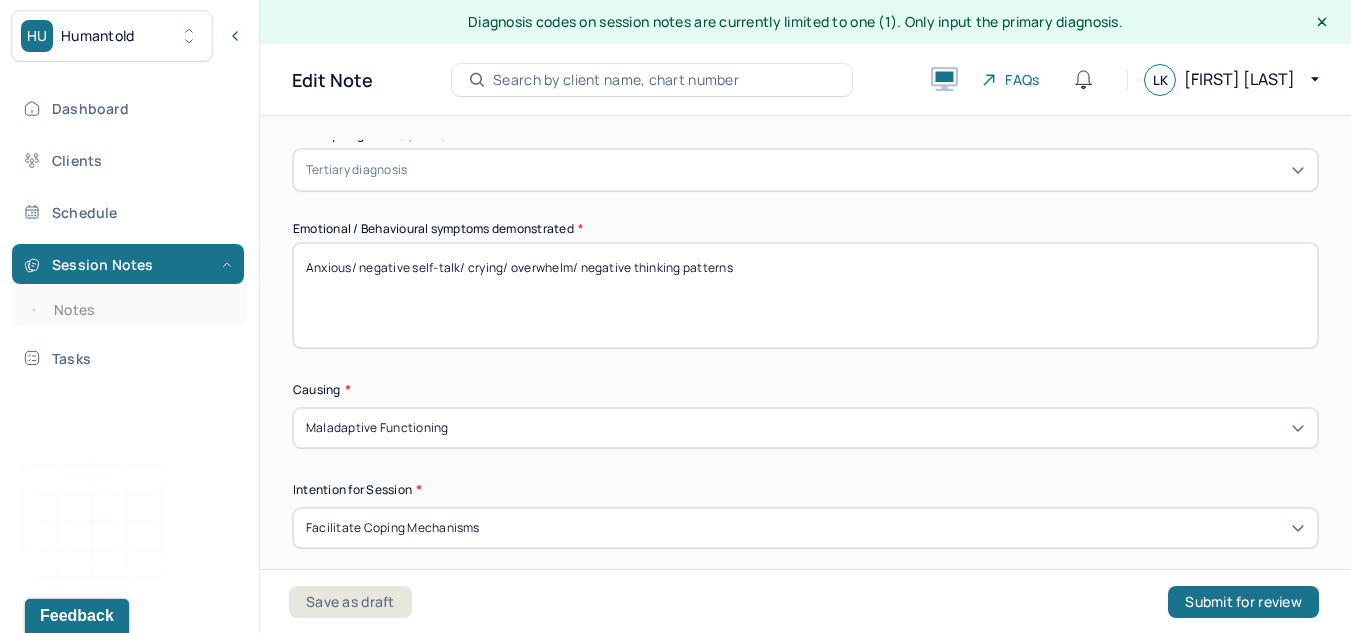 scroll, scrollTop: 976, scrollLeft: 0, axis: vertical 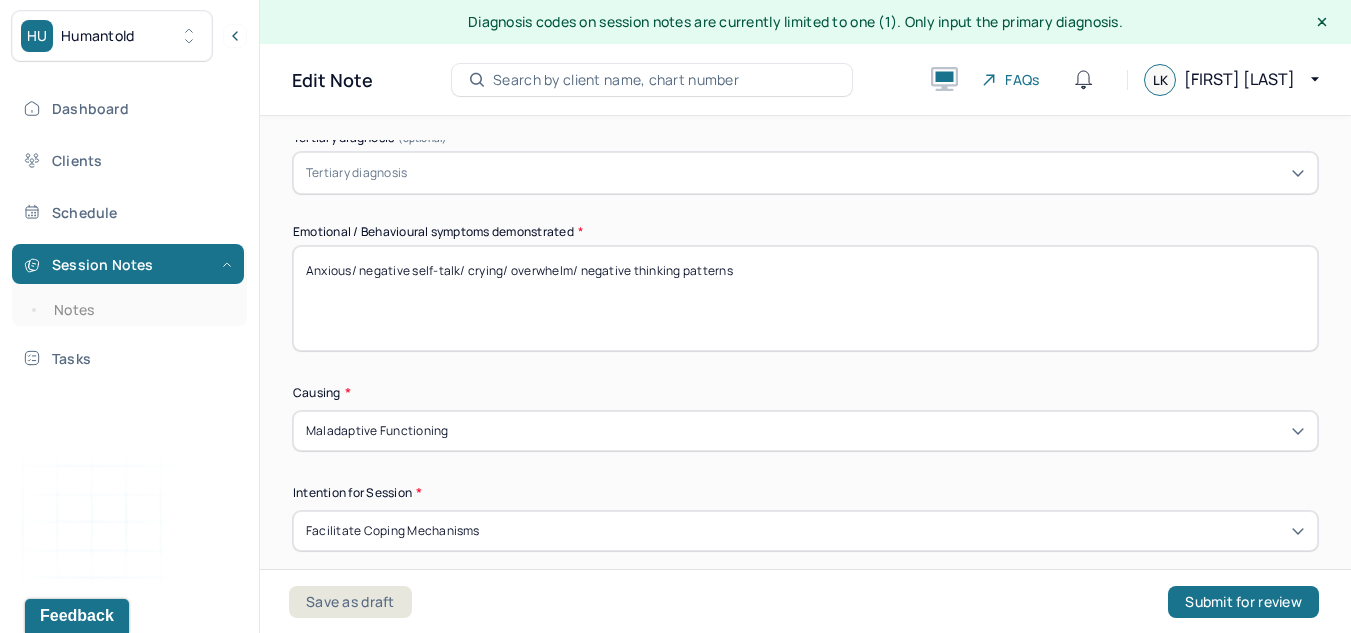 click on "Anxious/ negative self-talk/ crying/ overwhelm/ negative thinking patterns" at bounding box center [805, 298] 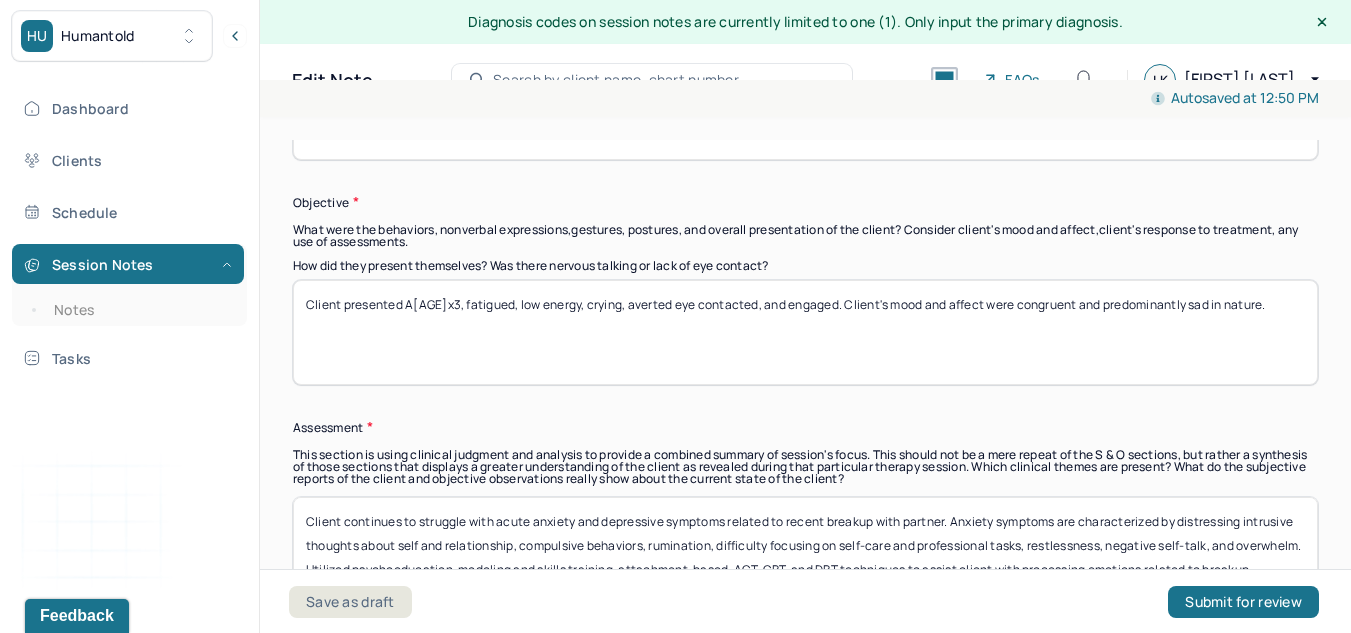 scroll, scrollTop: 1613, scrollLeft: 0, axis: vertical 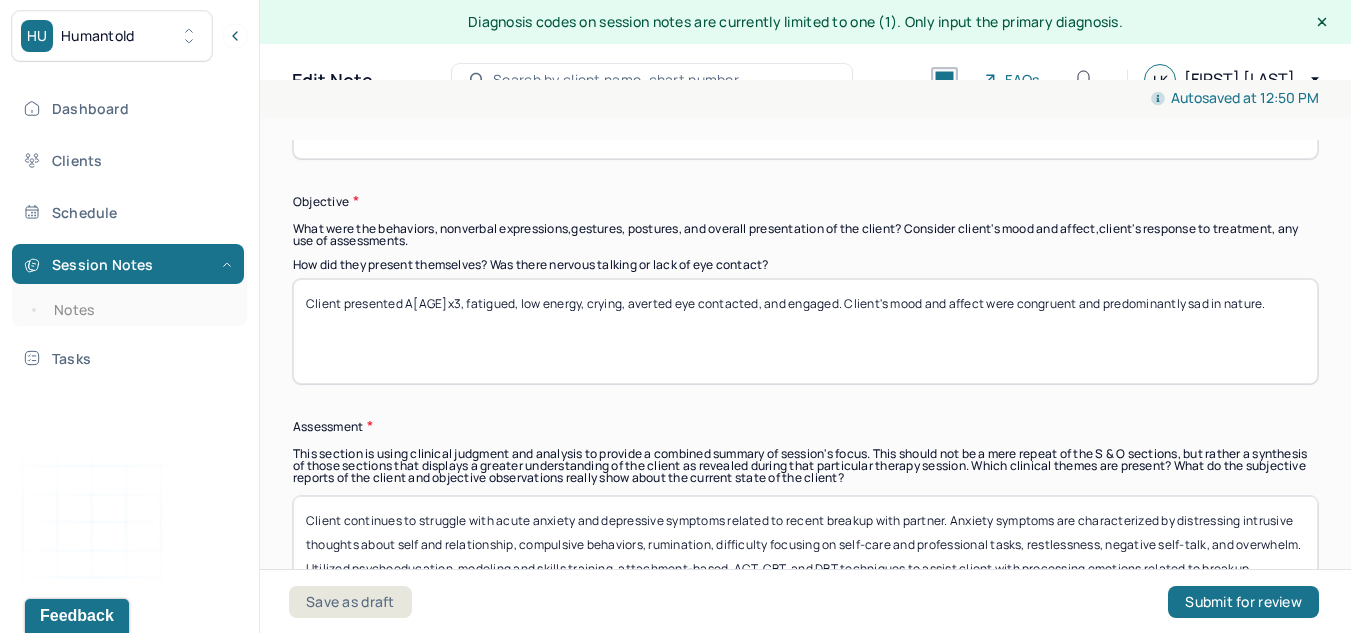 type on "Anxious/ negative self-talk/ crying/ overwhelm/ spiraling thinking patterns" 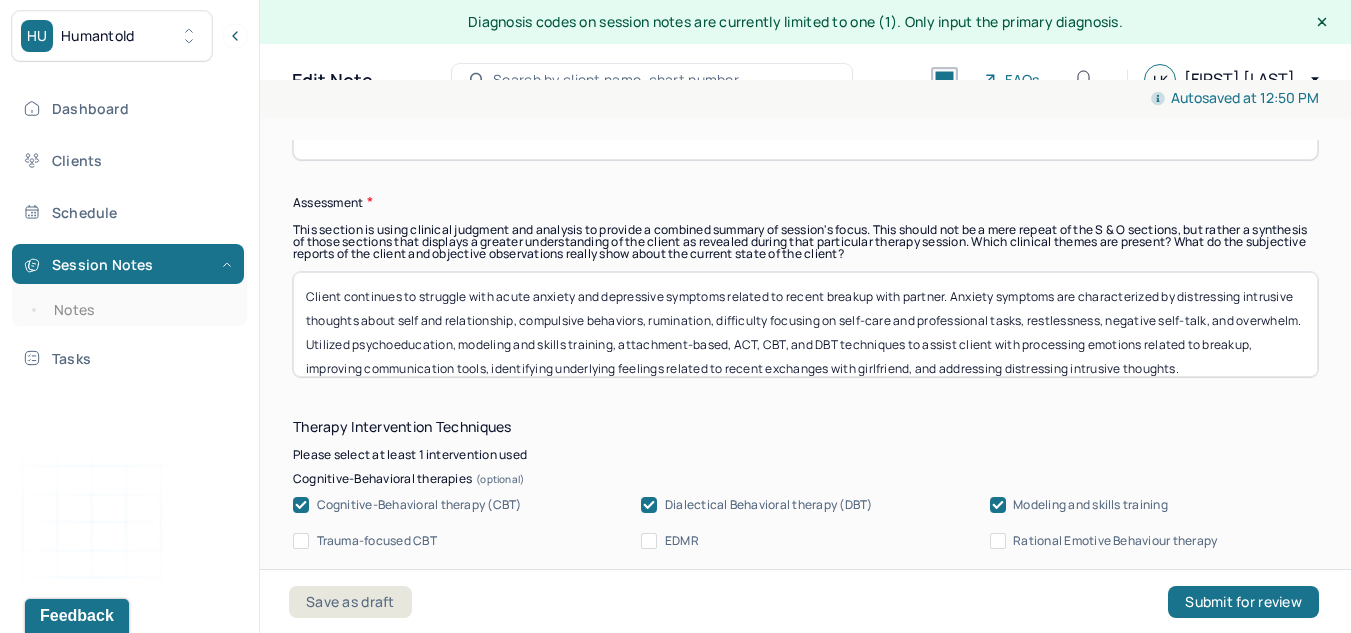 scroll, scrollTop: 1838, scrollLeft: 0, axis: vertical 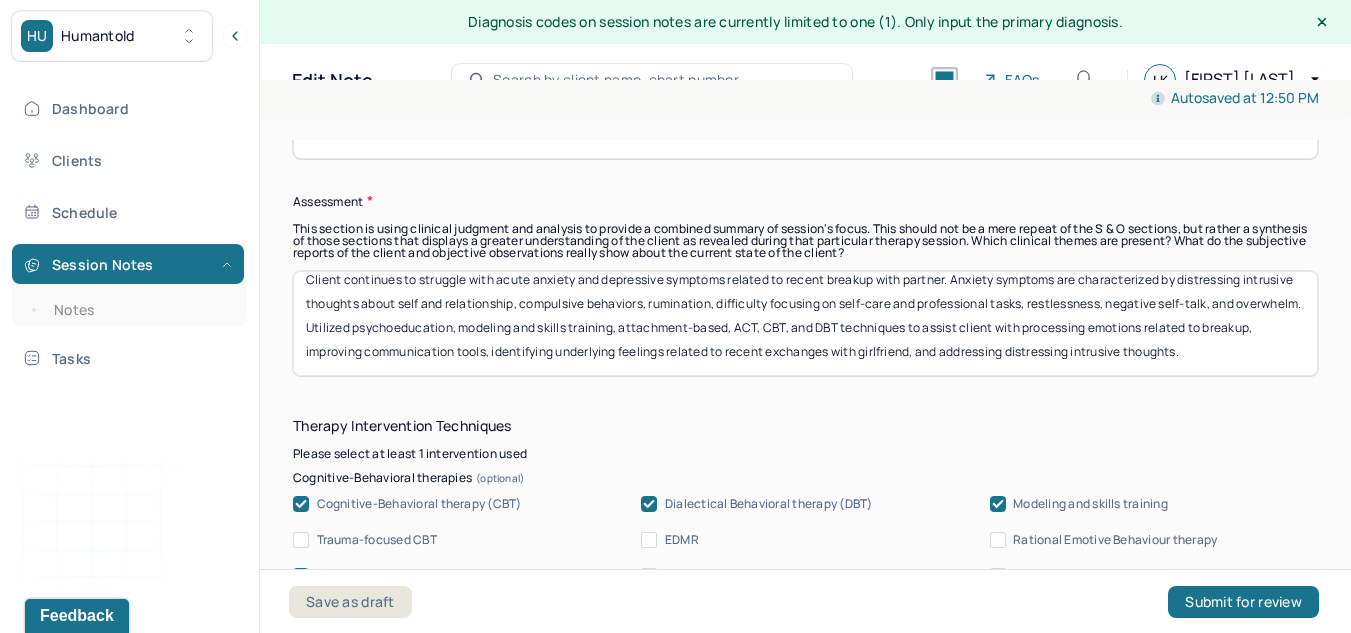 type on "Client presented A&Ox3, fatigued, low energy, crying, averted eye contact, and engaged. Client's mood and affect were congruent and predominantly sad in nature." 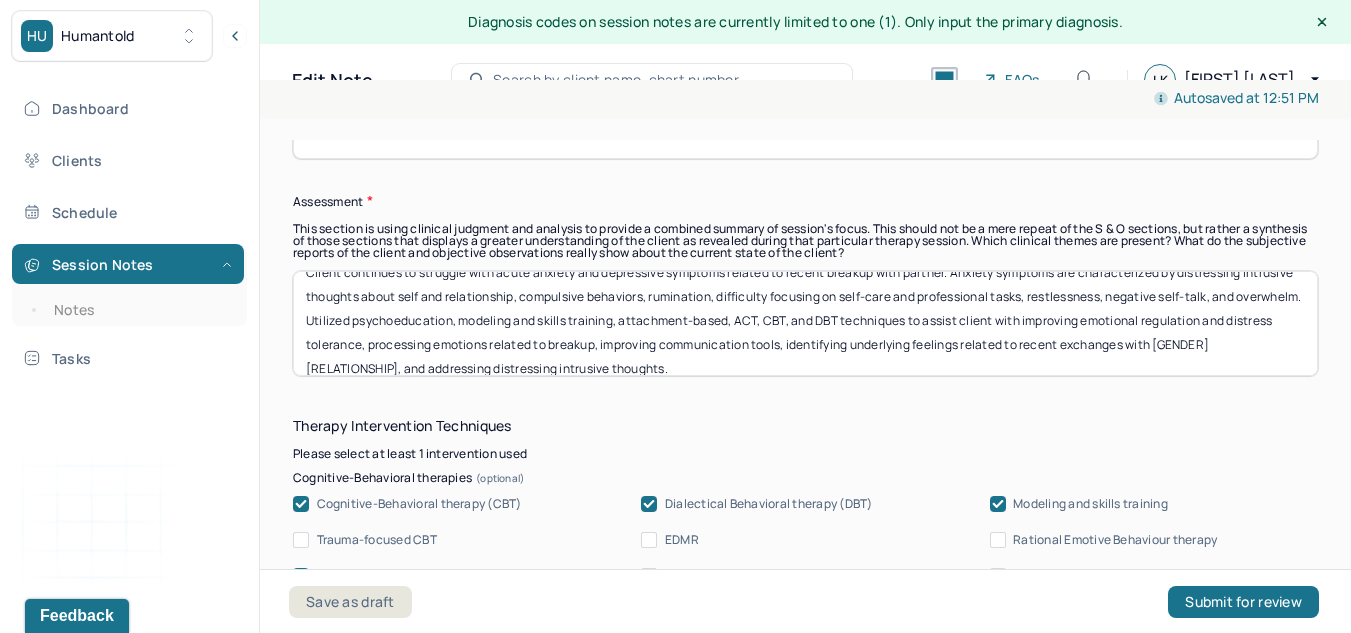 scroll, scrollTop: 41, scrollLeft: 0, axis: vertical 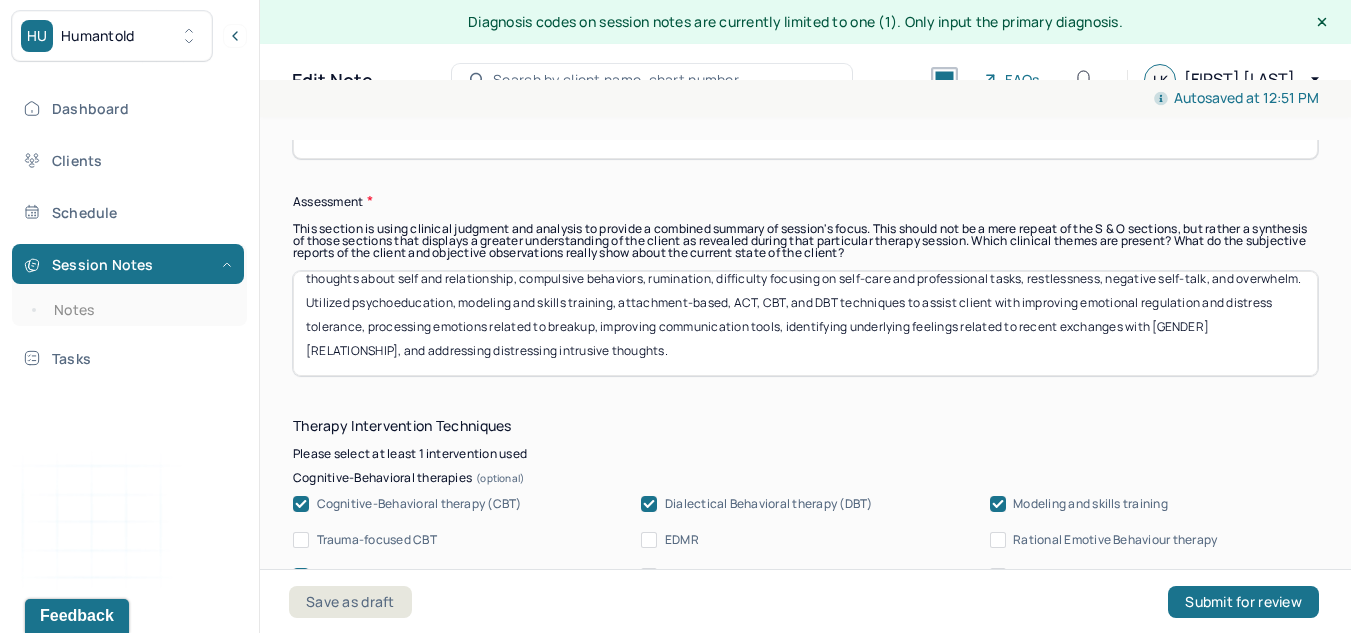 click on "Client continues to struggle with acute anxiety and depressive symptoms related to recent breakup with partner. Anxiety symptoms are characterized by distressing intrusive thoughts about self and relationship, compulsive behaviors, rumination, difficulty focusing on self-care and professional tasks, restlessness, negative self-talk, and overwhelm. Utilized psychoeducation, modeling and skills training, attachment-based, ACT, CBT, and DBT techniques to assist client with improving emotional regulation and distress tolerance, processing emotions related to breakup, improving communication tools, identifying underlying feelings related to recent exchanges with [GENDER] [RELATIONSHIP], and addressing distressing intrusive thoughts." at bounding box center [805, 323] 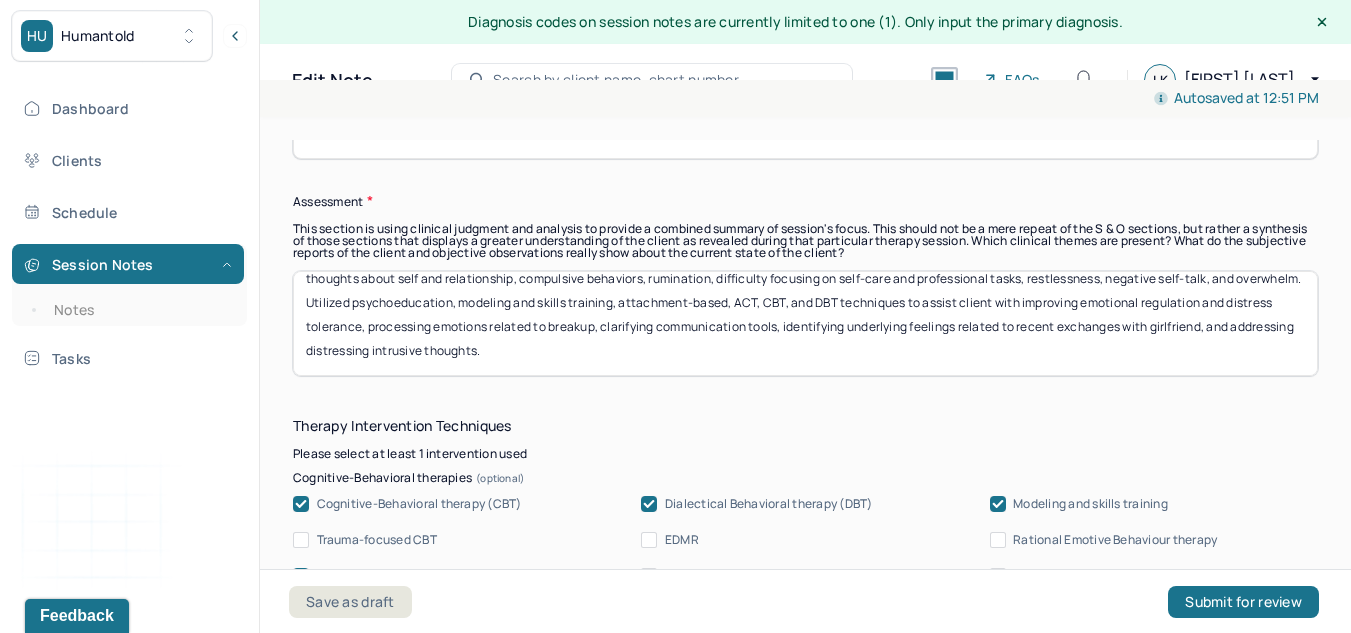 click on "Client continues to struggle with acute anxiety and depressive symptoms related to recent breakup with partner. Anxiety symptoms are characterized by distressing intrusive thoughts about self and relationship, compulsive behaviors, rumination, difficulty focusing on self-care and professional tasks, restlessness, negative self-talk, and overwhelm. Utilized psychoeducation, modeling and skills training, attachment-based, ACT, CBT, and DBT techniques to assist client with improving emotional regulation and distress tolerance, processing emotions related to breakup, improving communication tools, identifying underlying feelings related to recent exchanges with [GENDER] [RELATIONSHIP], and addressing distressing intrusive thoughts." at bounding box center [805, 323] 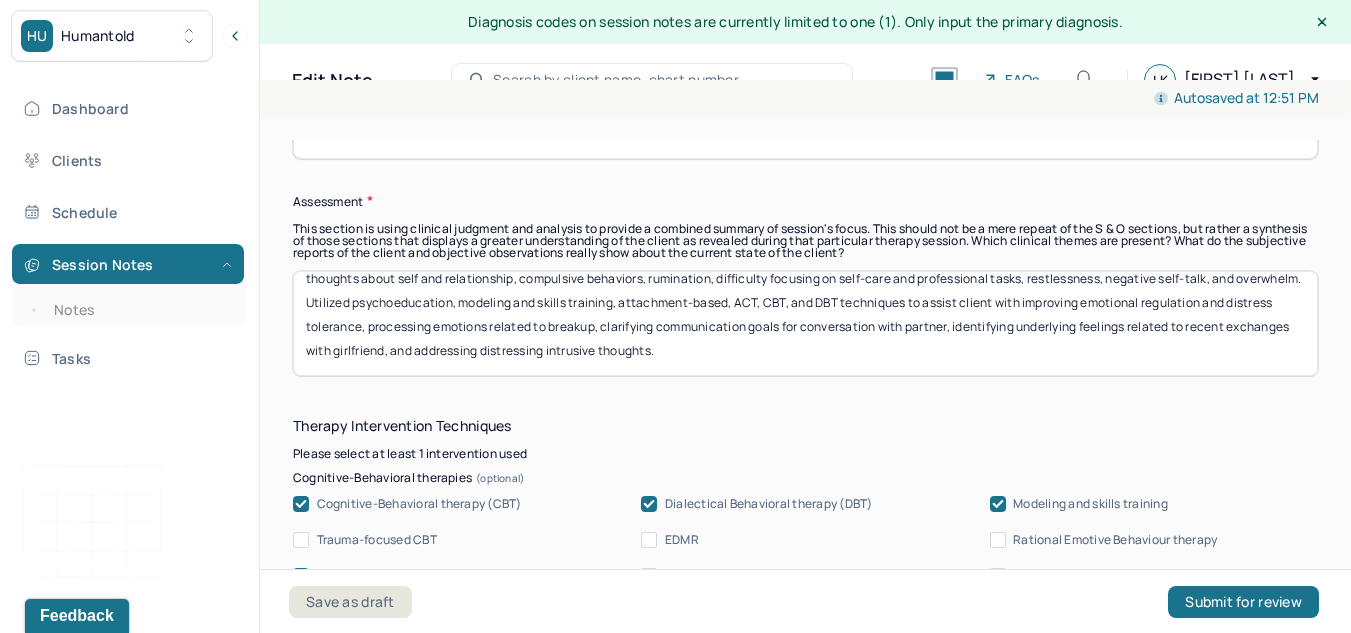 click on "Client continues to struggle with acute anxiety and depressive symptoms related to recent breakup with partner. Anxiety symptoms are characterized by distressing intrusive thoughts about self and relationship, compulsive behaviors, rumination, difficulty focusing on self-care and professional tasks, restlessness, negative self-talk, and overwhelm. Utilized psychoeducation, modeling and skills training, attachment-based, ACT, CBT, and DBT techniques to assist client with improving emotional regulation and distress tolerance, processing emotions related to breakup, clarifying communication goals for conversation with partner, identifying underlying feelings related to recent exchanges with girlfriend, and addressing distressing intrusive thoughts." at bounding box center (805, 323) 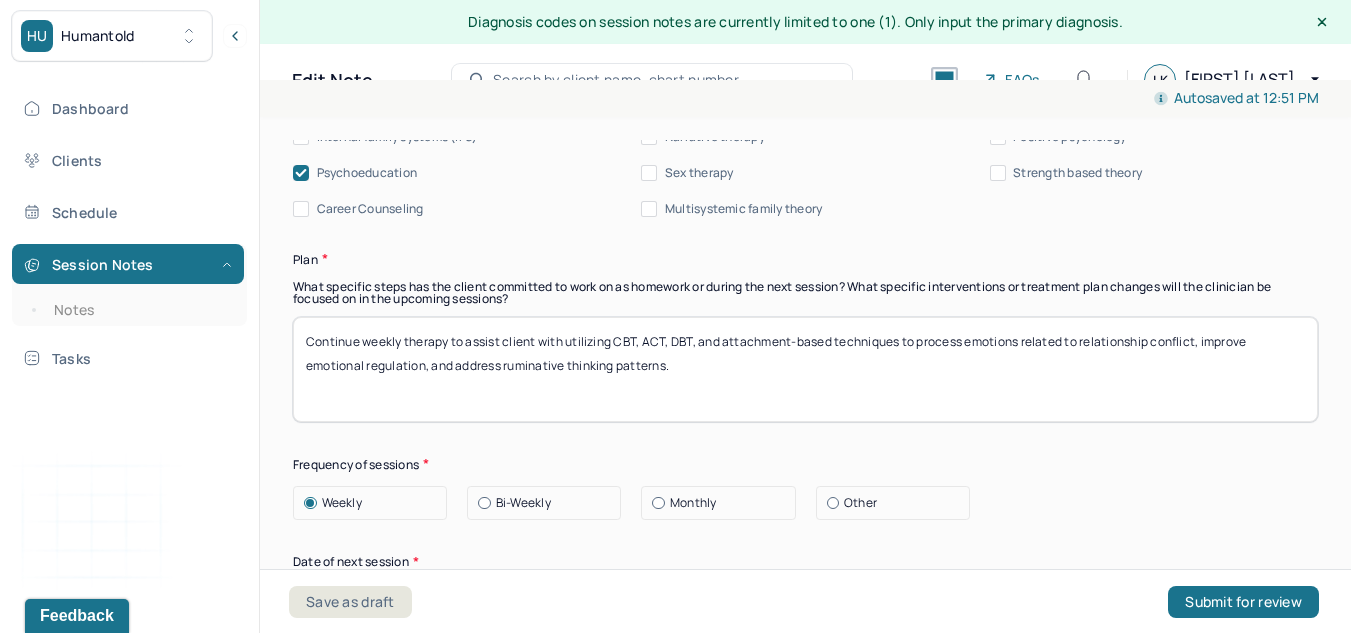 scroll, scrollTop: 2475, scrollLeft: 0, axis: vertical 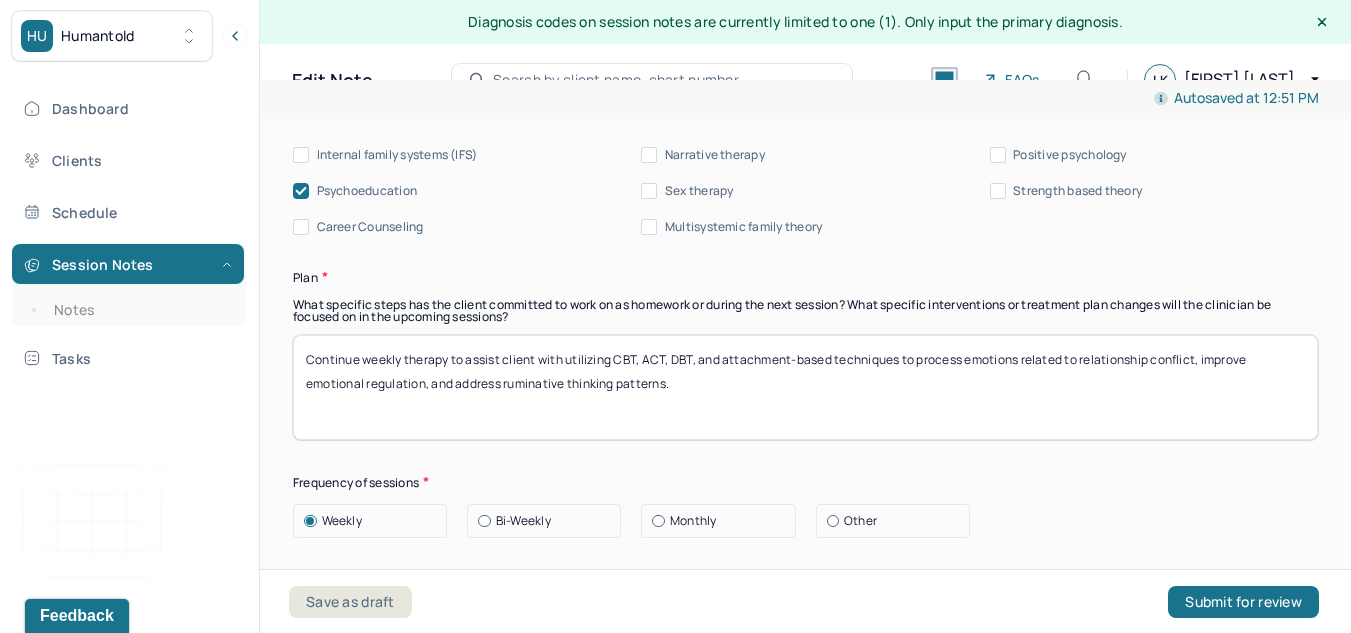 type on "Client continues to struggle with acute anxiety and depressive symptoms related to recent breakup with partner. Anxiety symptoms are characterized by distressing intrusive thoughts about self and relationship, compulsive behaviors, rumination, difficulty focusing on self-care and professional tasks, restlessness, negative self-talk, and overwhelm. Utilized psychoeducation, modeling and skills training, attachment-based, ACT, CBT, and DBT techniques to assist client with improving emotional regulation and distress tolerance, processing emotions related to breakup, clarifying communication goals for conversation with partner, identifying underlying feelings related to recent exchanges with girlfriend, and addressing distressing intrusive thoughts." 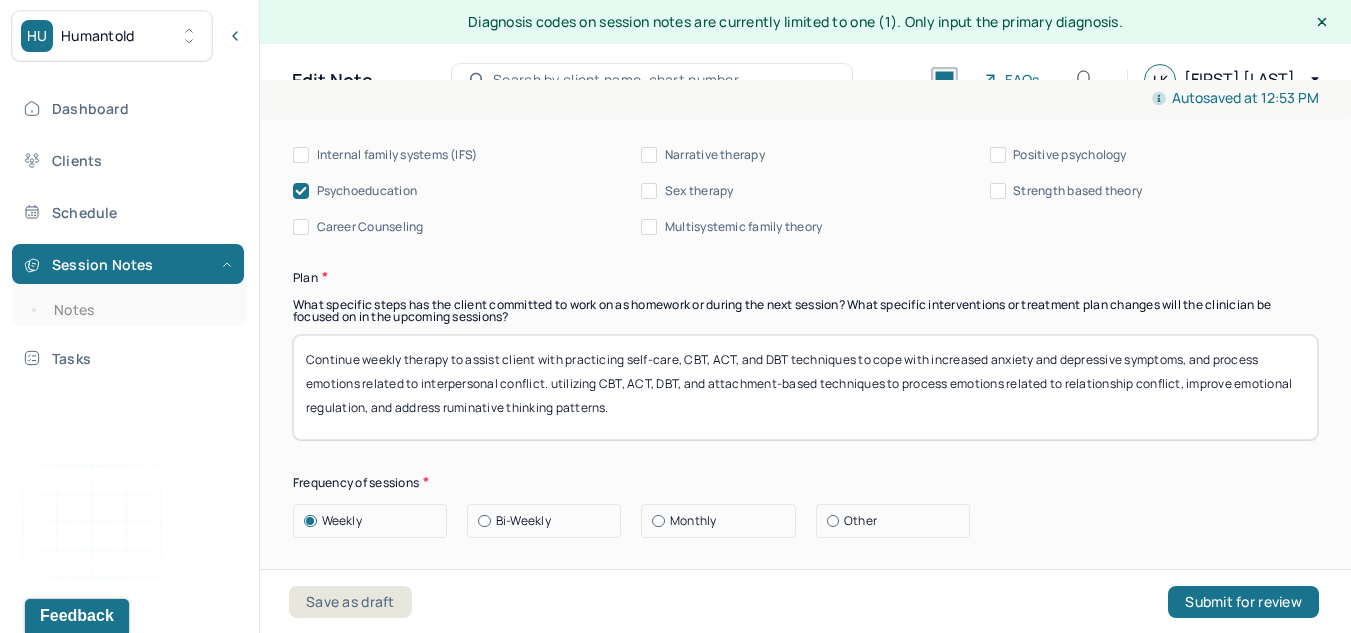 drag, startPoint x: 690, startPoint y: 402, endPoint x: 546, endPoint y: 387, distance: 144.77914 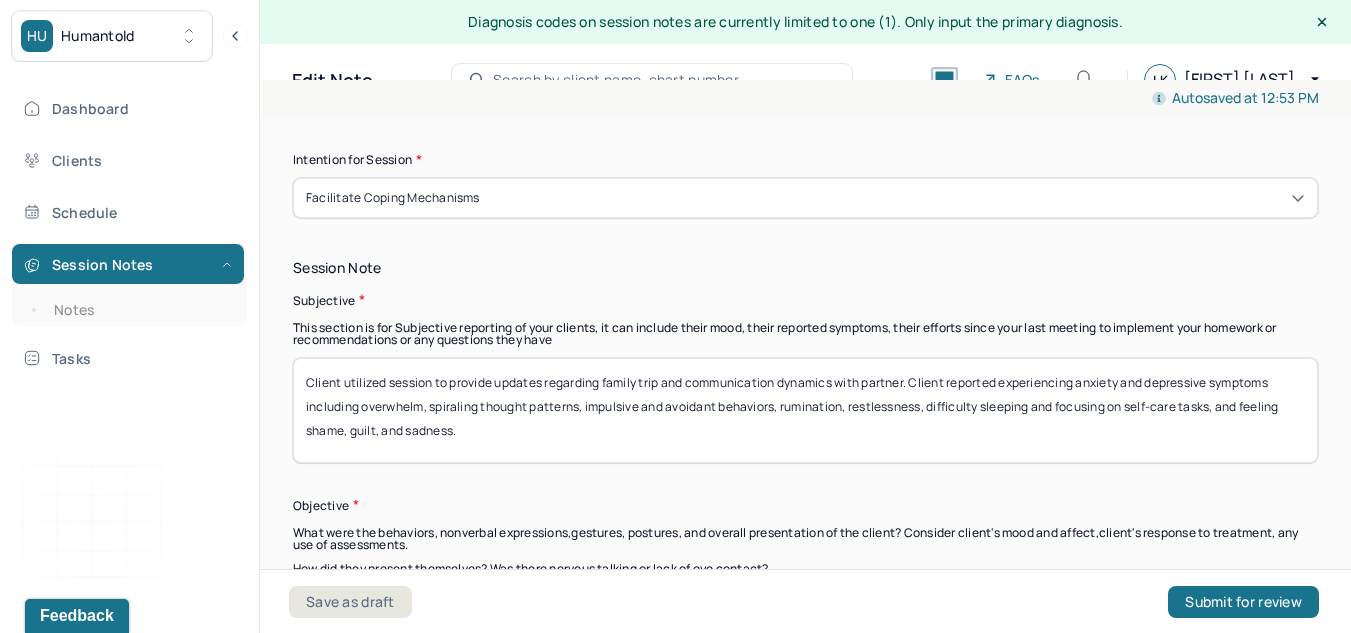 scroll, scrollTop: 1309, scrollLeft: 0, axis: vertical 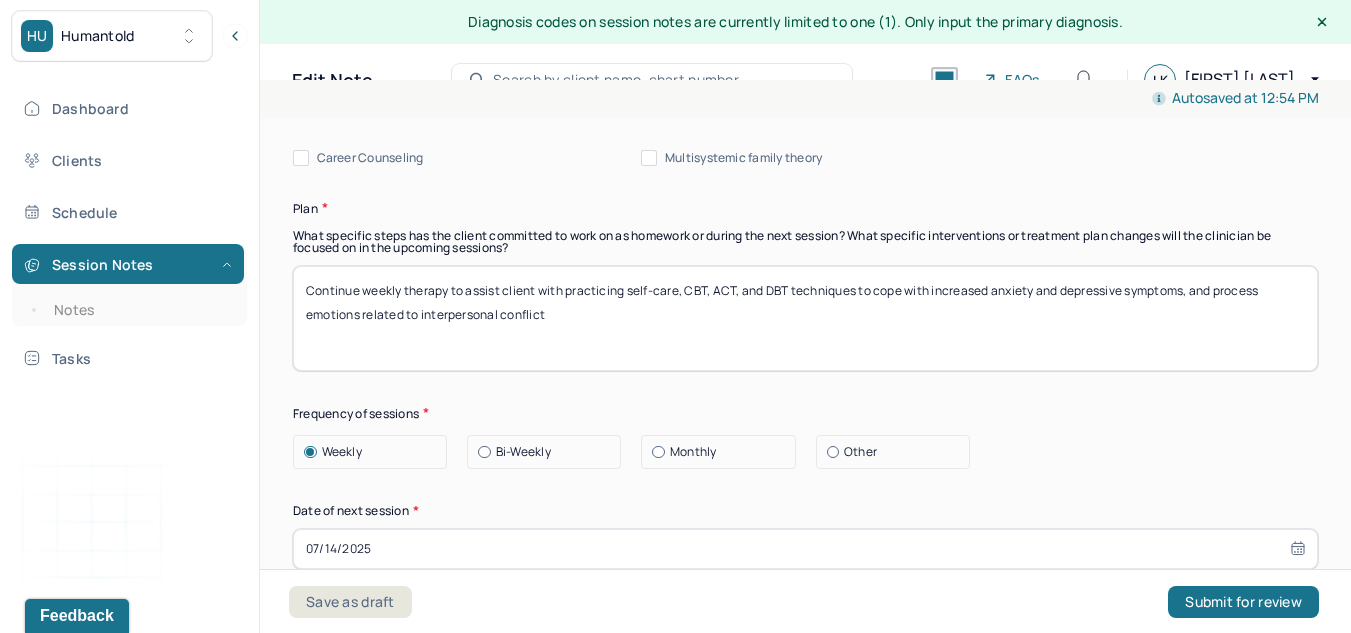 type on "Client utilized session to provide updates regarding family trip and communication dynamics with partner. Client reported experiencing anxiety and depressive symptoms including overwhelm, spiraling thought patterns, impulsive and avoidant behaviors, rumination, restlessness, difficulty sleeping and focusing on self-care tasks, and feeling shame, guilt, and sadness. Client reported interest in seeking care from psychiatrist for medication management." 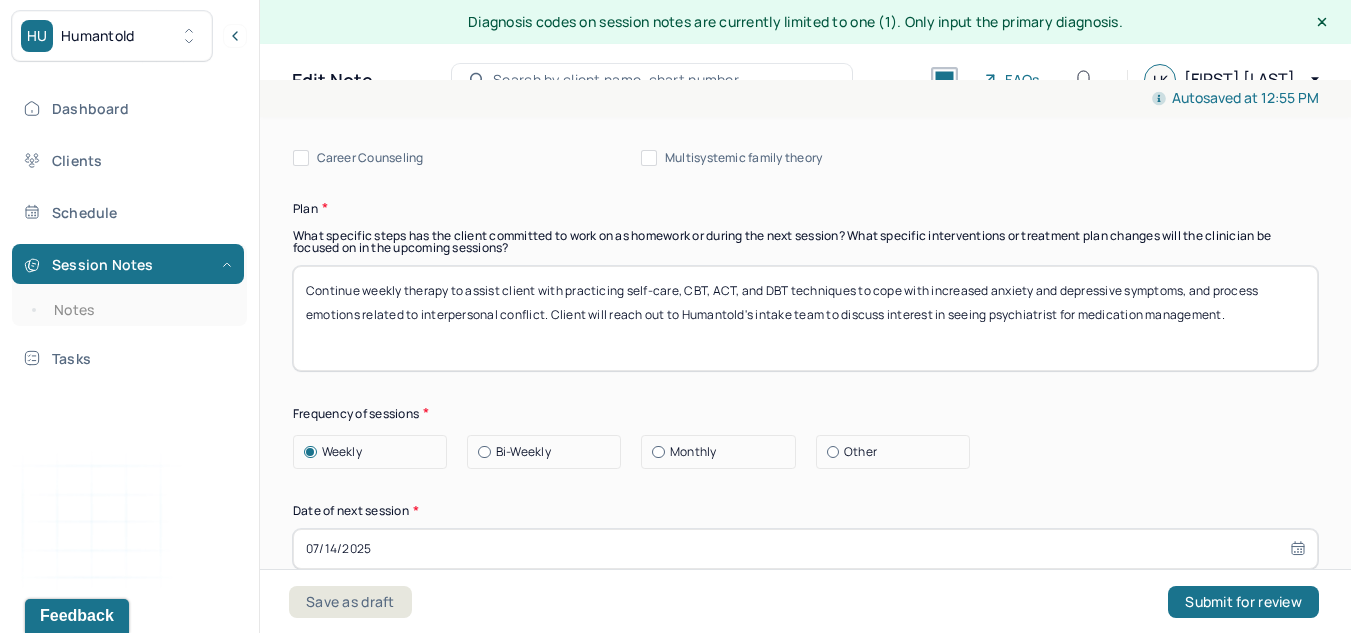 scroll, scrollTop: 2629, scrollLeft: 0, axis: vertical 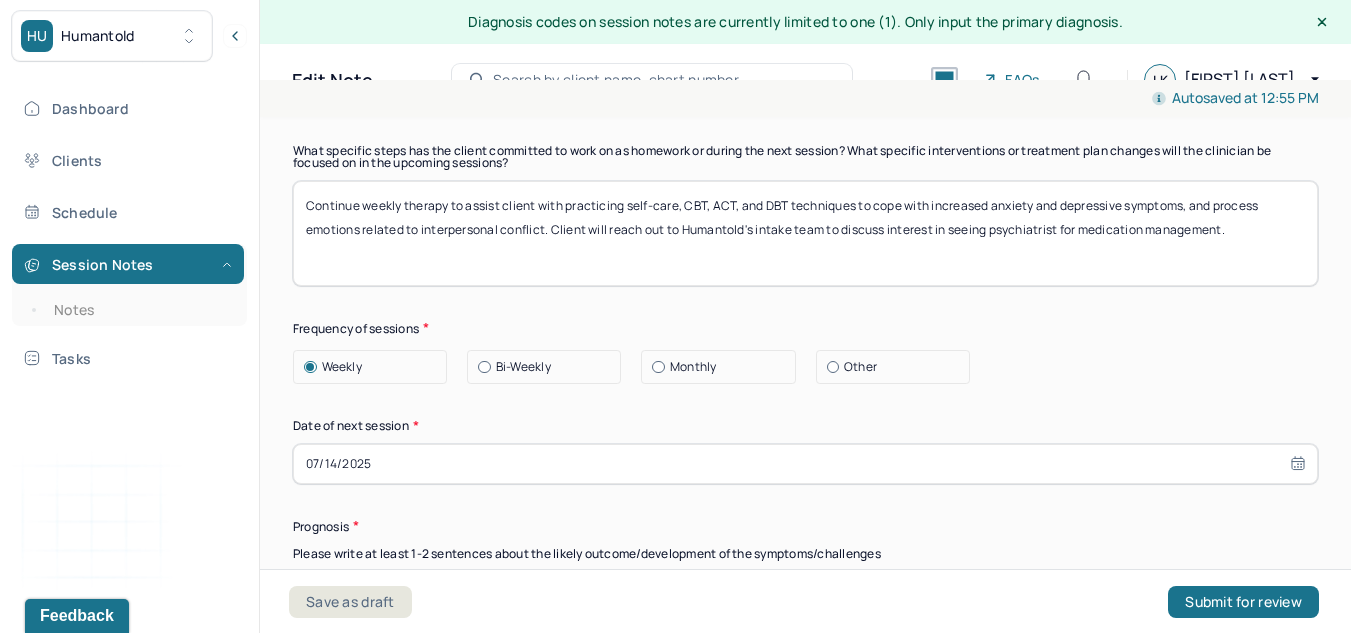 type on "Continue weekly therapy to assist client with practicing self-care, CBT, ACT, and DBT techniques to cope with increased anxiety and depressive symptoms, and process emotions related to interpersonal conflict. Client will reach out to Humantold's intake team to discuss interest in seeing psychiatrist for medication management." 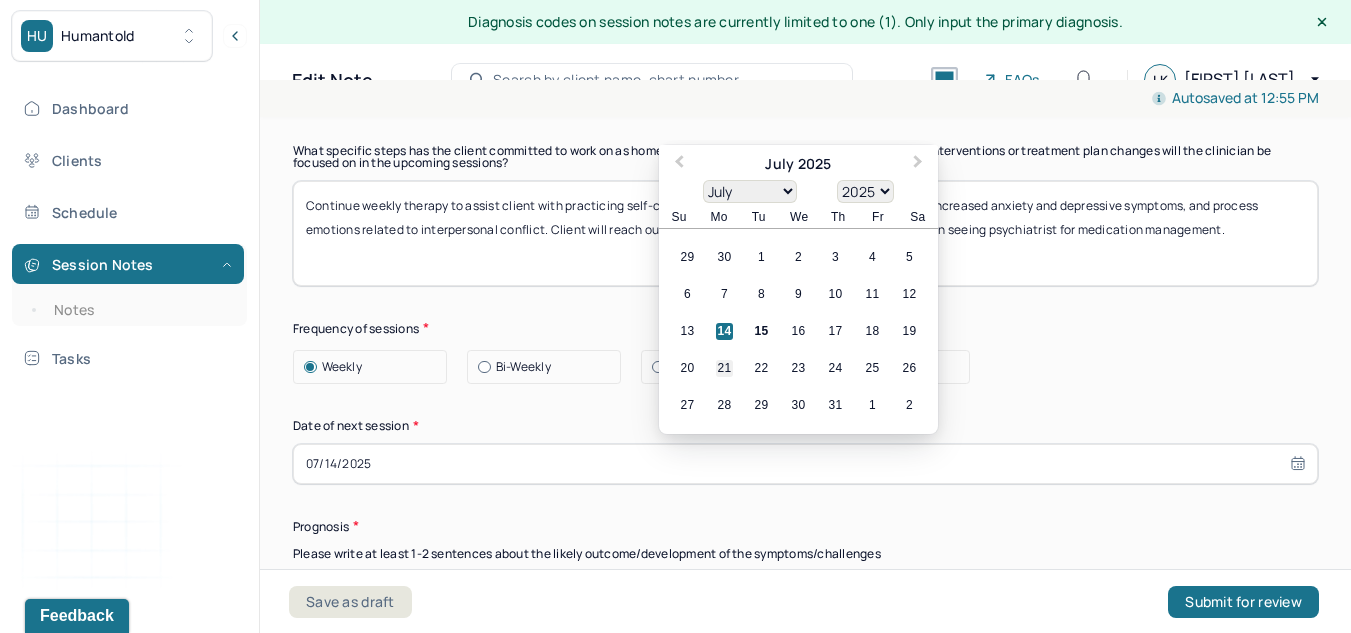 click on "21" at bounding box center [724, 368] 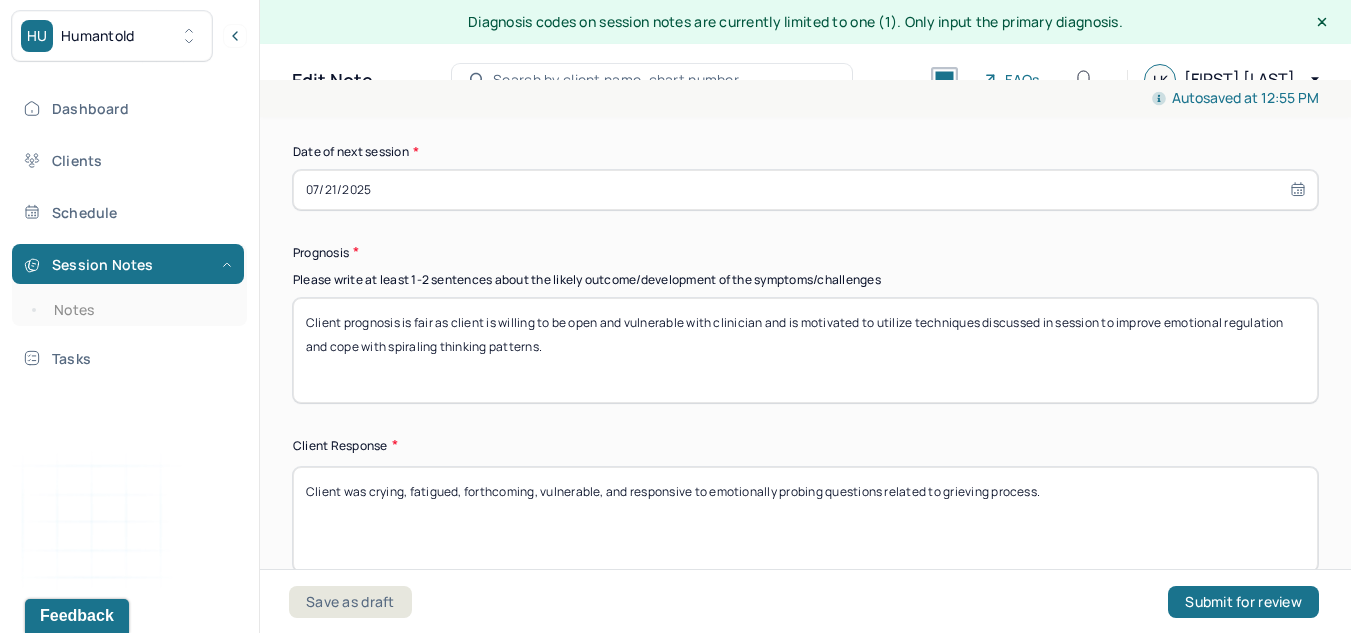 scroll, scrollTop: 2904, scrollLeft: 0, axis: vertical 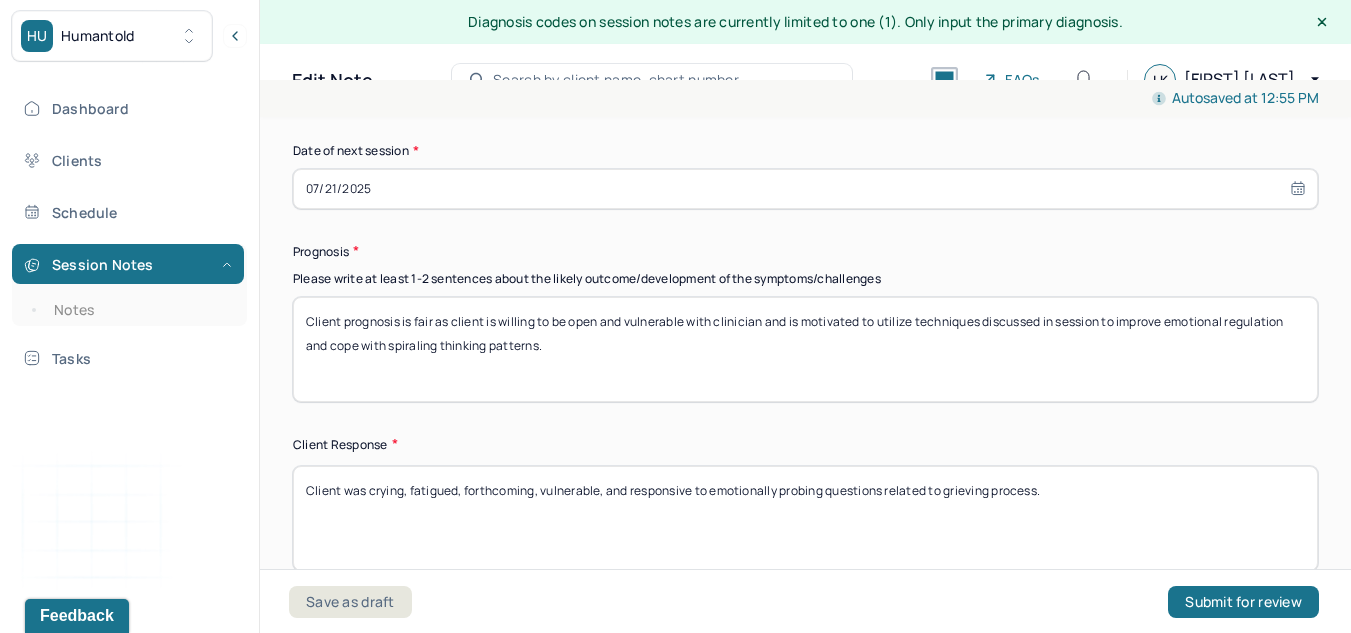 click on "Client prognosis is fair as client is willing to be open and vulnerable with clinician and is motivated to utilize techniques discussed in session to improve emotional regulation and cope with spiraling thinking patterns." at bounding box center [805, 349] 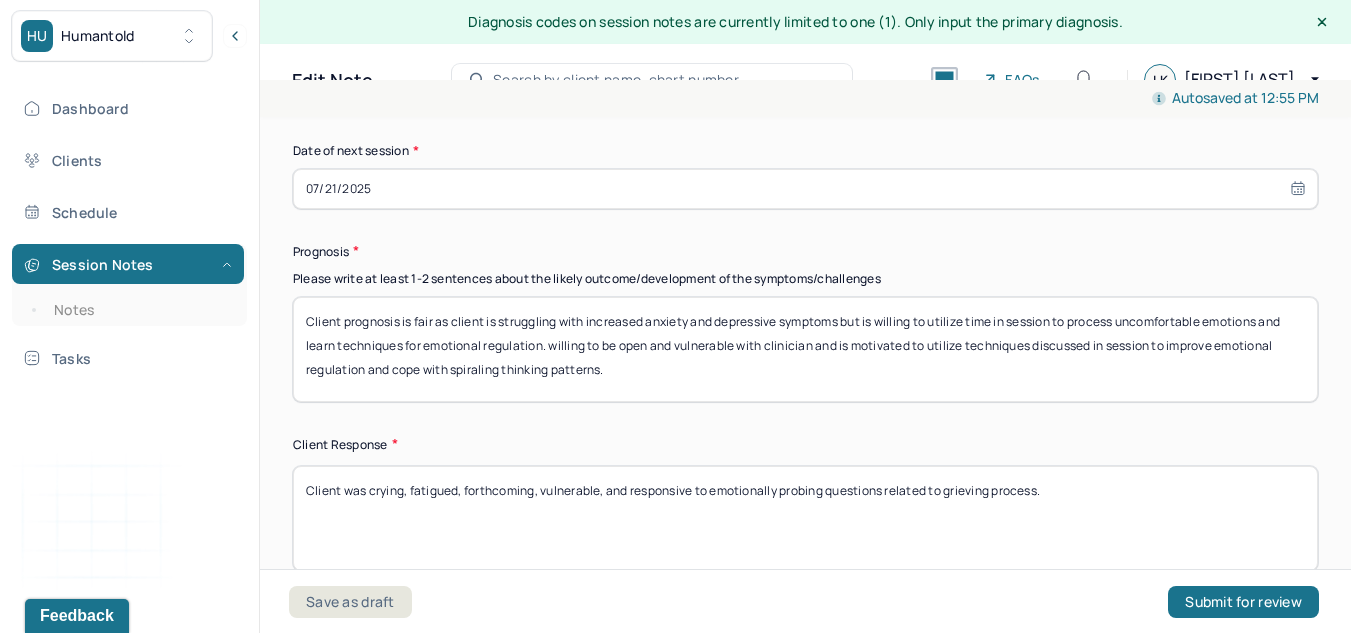 drag, startPoint x: 650, startPoint y: 392, endPoint x: 549, endPoint y: 349, distance: 109.77249 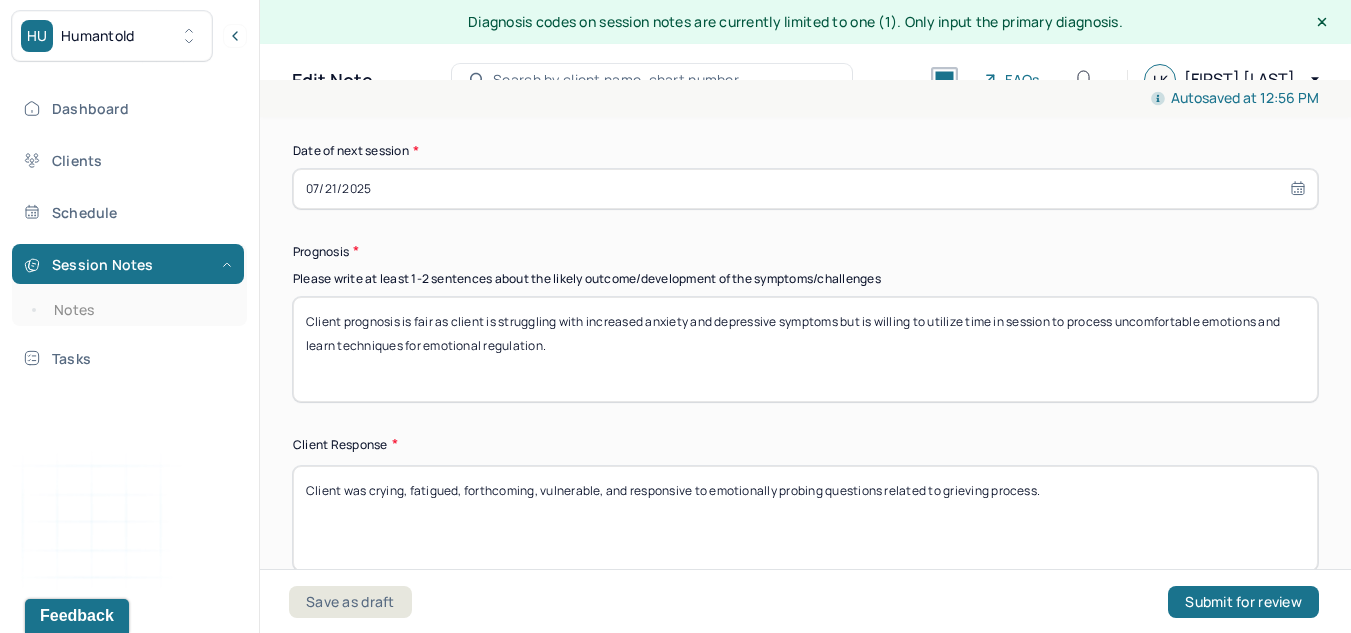 click on "Client prognosis is fair as client is struggling with increased anxiety and depressive symptoms but is willing to utilize time in session to process uncomfortable emotions and learn techniques for emotional regulation." at bounding box center [805, 349] 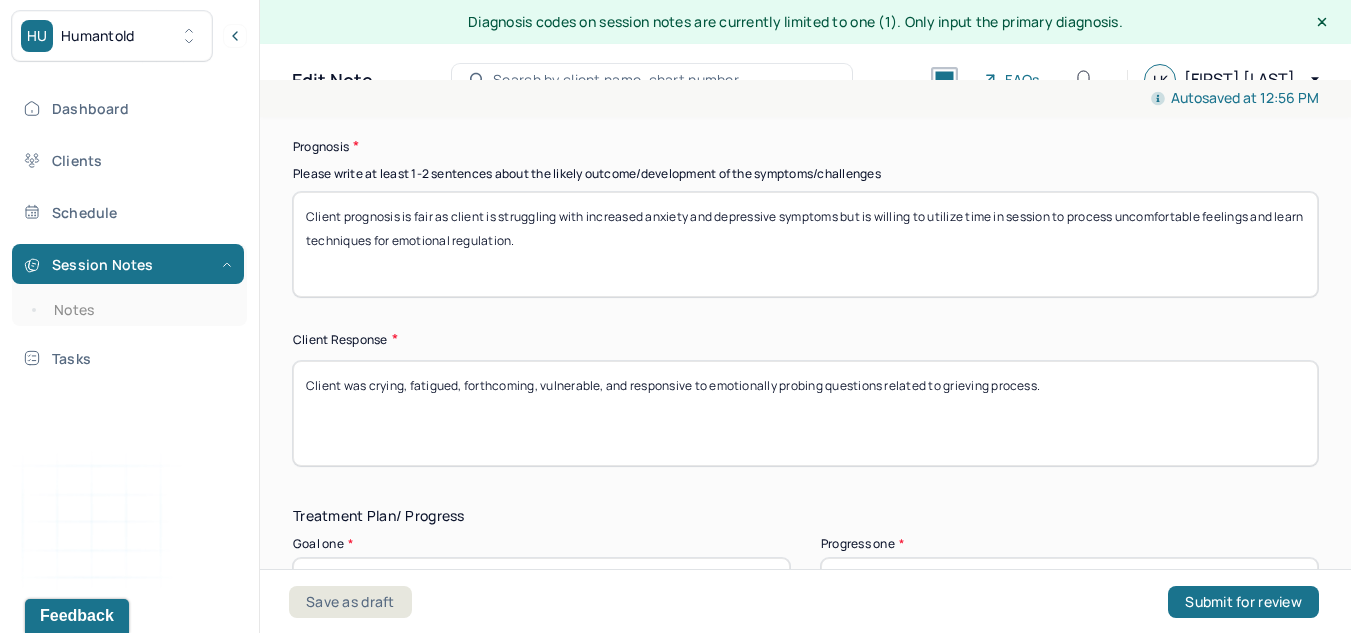 scroll, scrollTop: 3010, scrollLeft: 0, axis: vertical 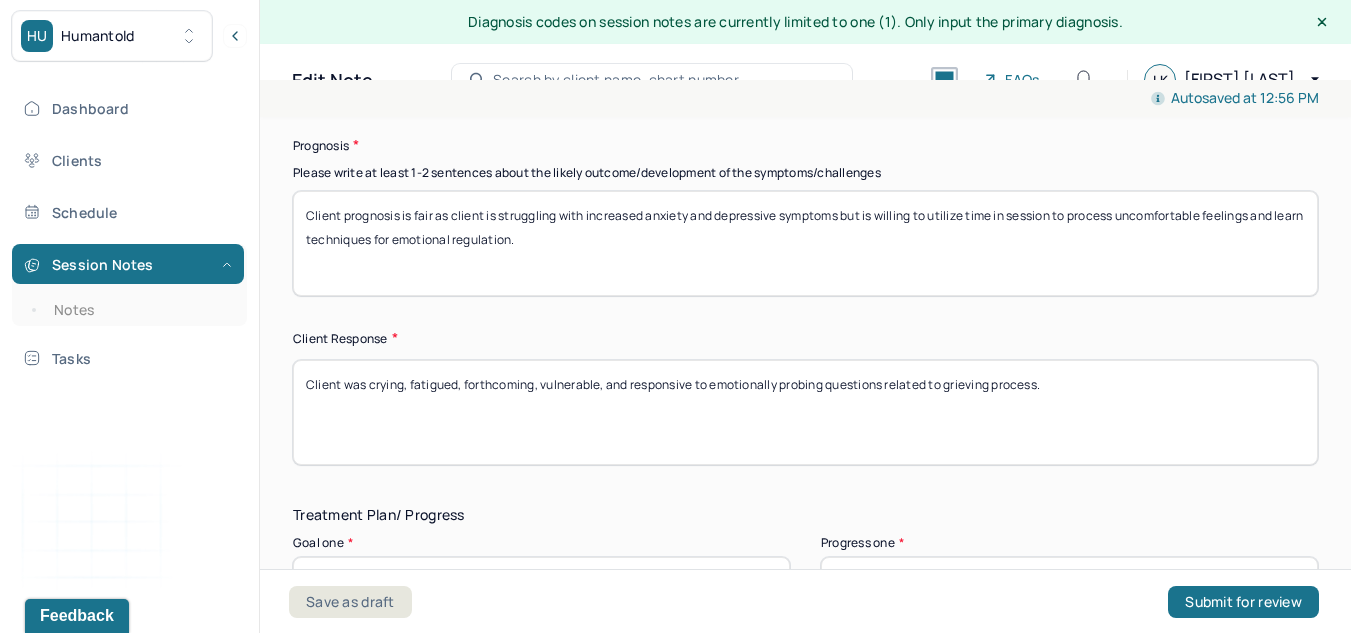 type on "Client prognosis is fair as client is struggling with increased anxiety and depressive symptoms but is willing to utilize time in session to process uncomfortable feelings and learn techniques for emotional regulation." 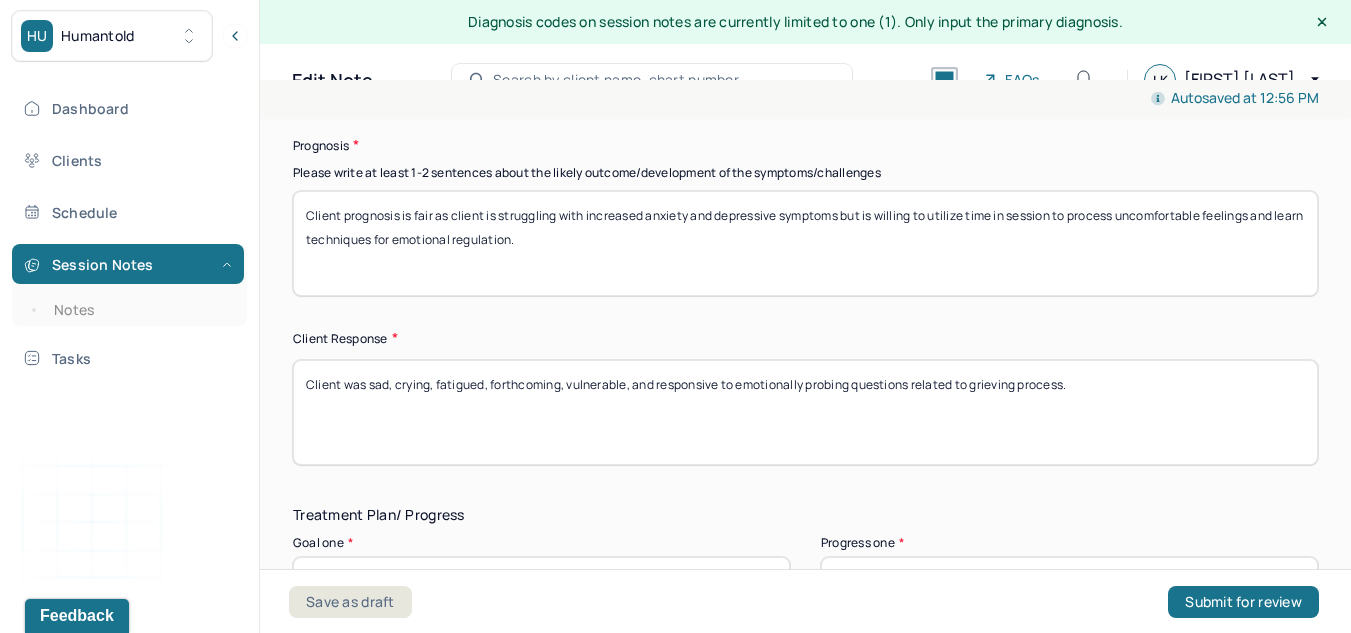 click on "Client was sad, crying, fatigued, forthcoming, vulnerable, and responsive to emotionally probing questions related to grieving process." at bounding box center (805, 412) 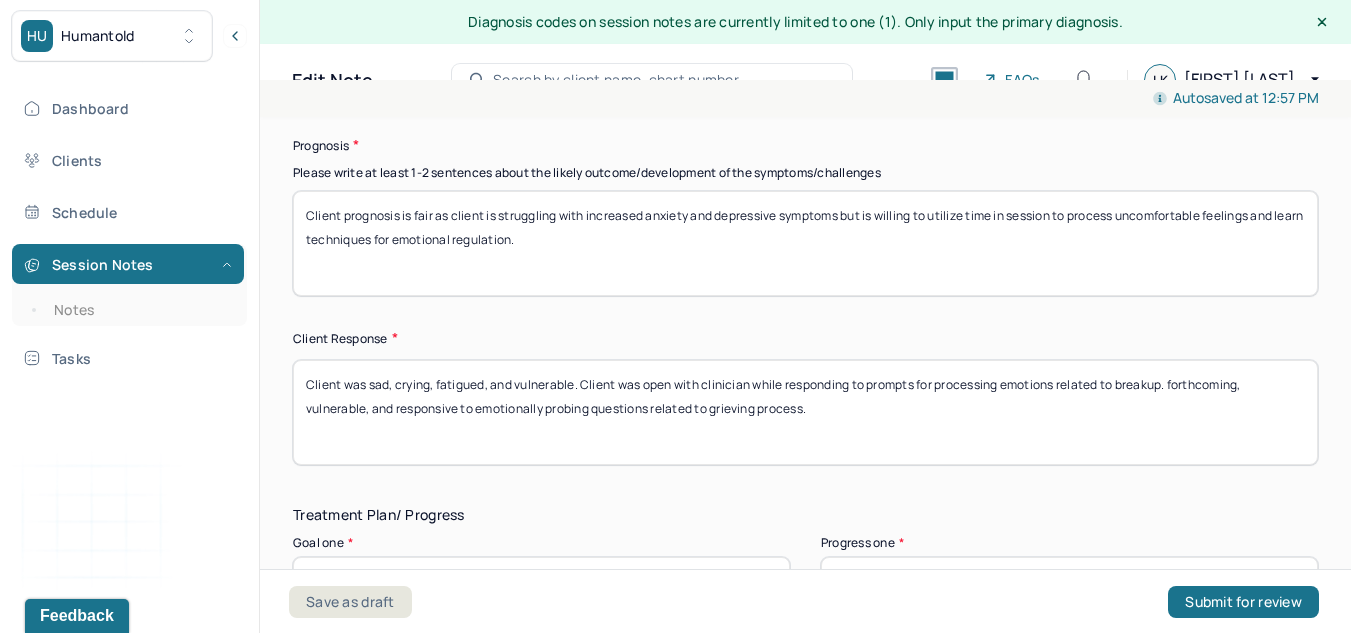 drag, startPoint x: 1172, startPoint y: 389, endPoint x: 1213, endPoint y: 429, distance: 57.280014 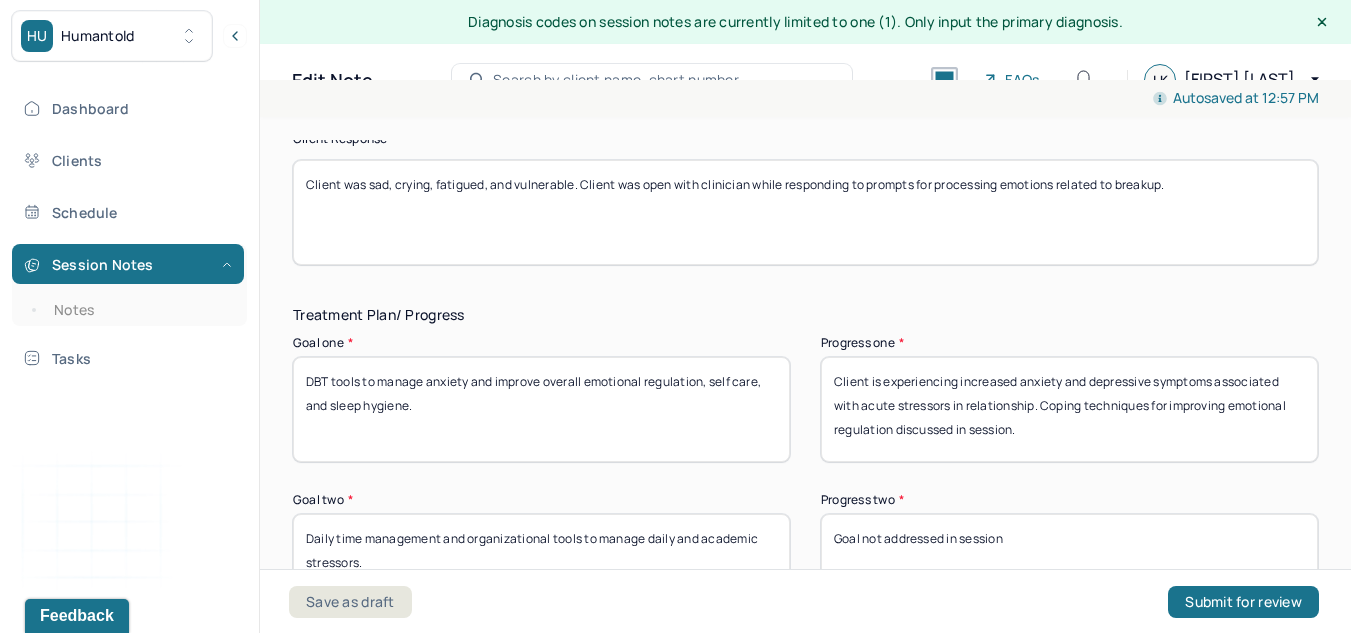 scroll, scrollTop: 3211, scrollLeft: 0, axis: vertical 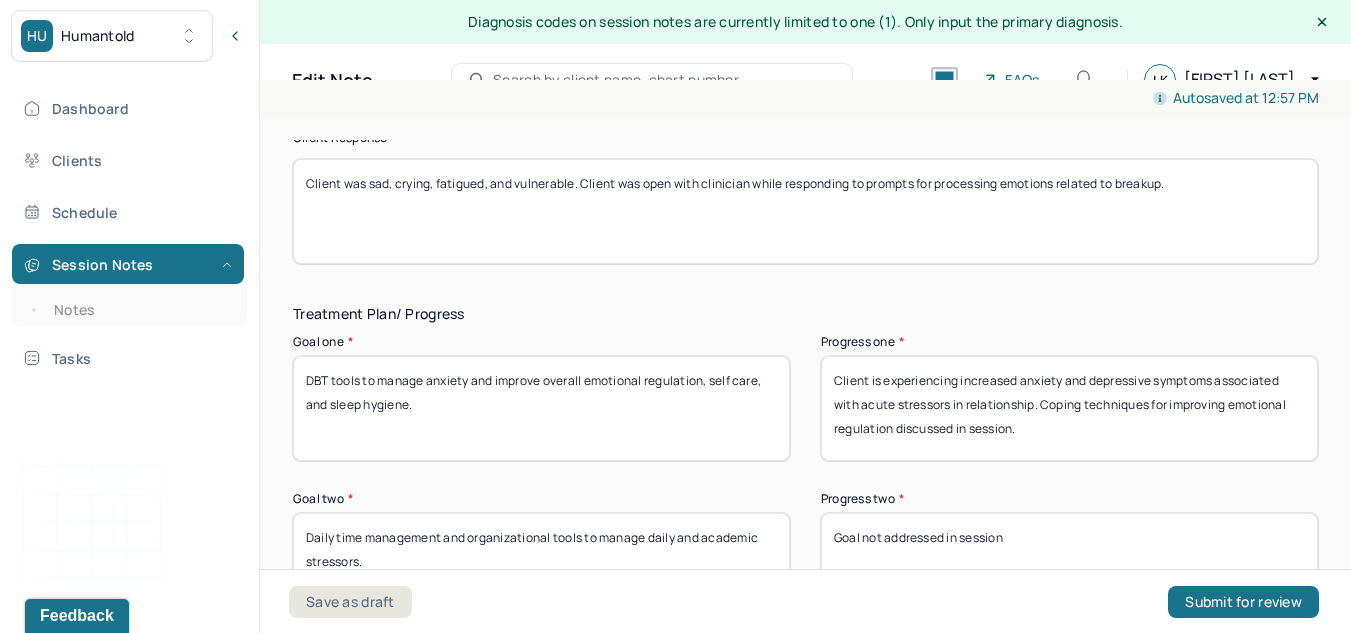 type on "Client was sad, crying, fatigued, and vulnerable. Client was open with clinician while responding to prompts for processing emotions related to breakup." 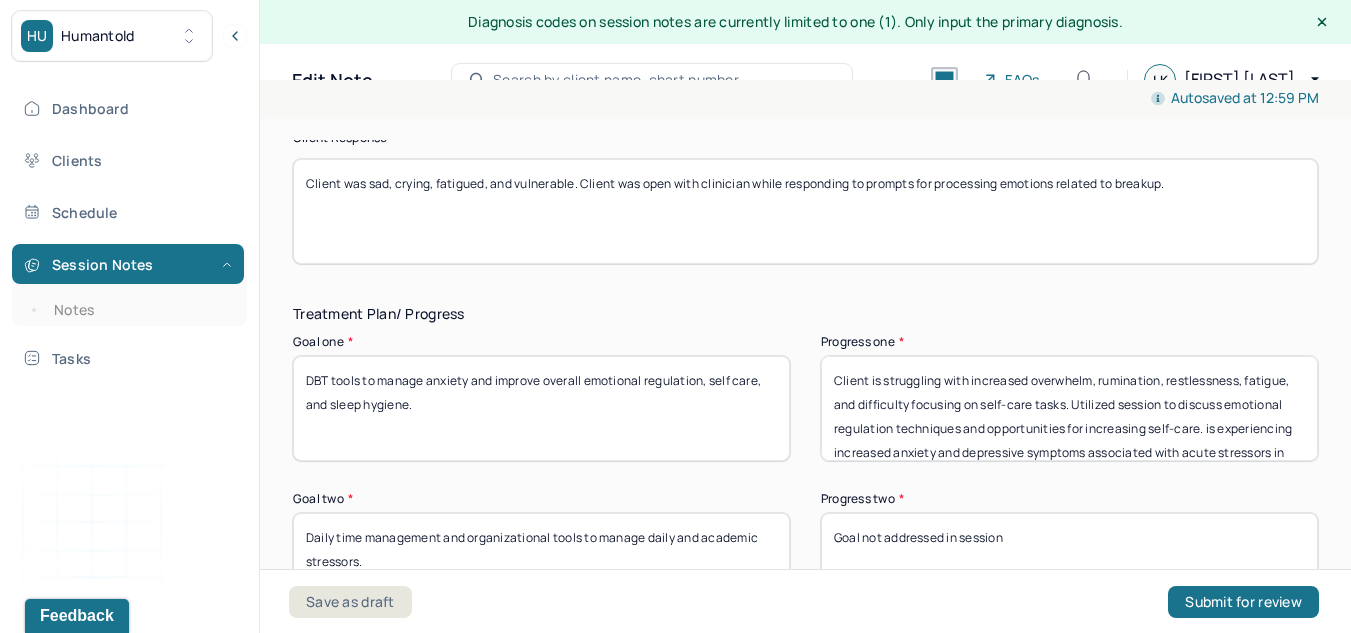 scroll, scrollTop: 65, scrollLeft: 0, axis: vertical 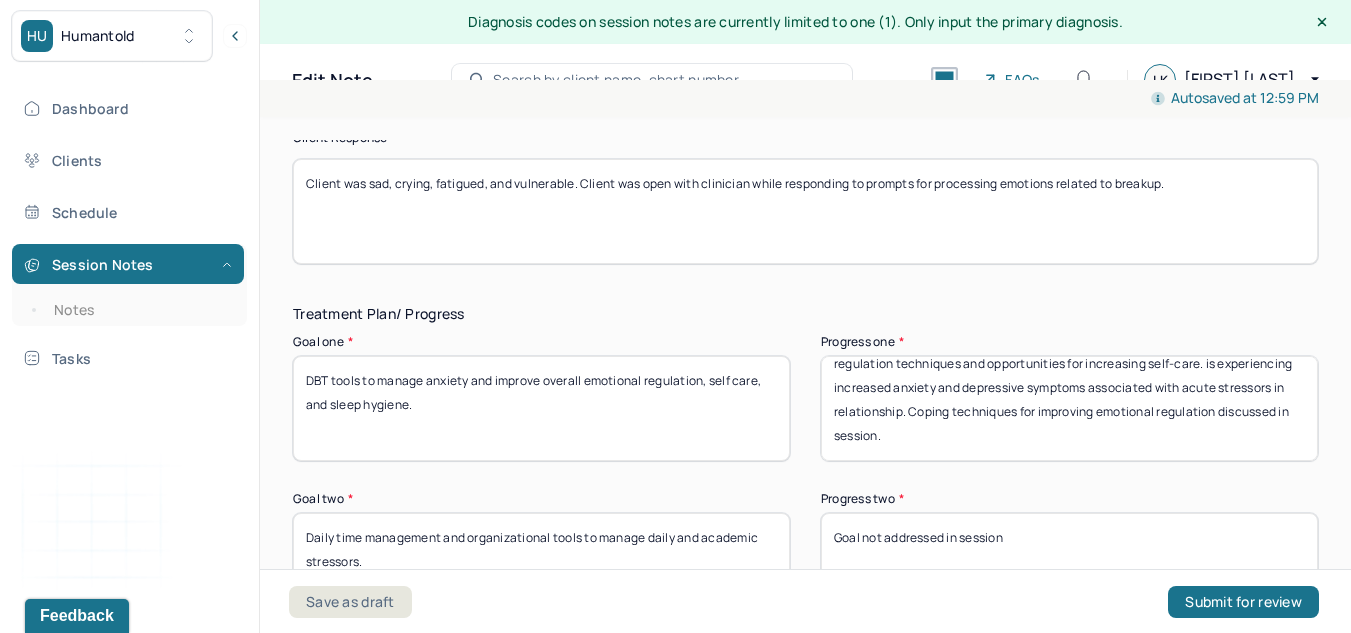 drag, startPoint x: 1258, startPoint y: 425, endPoint x: 1280, endPoint y: 488, distance: 66.730804 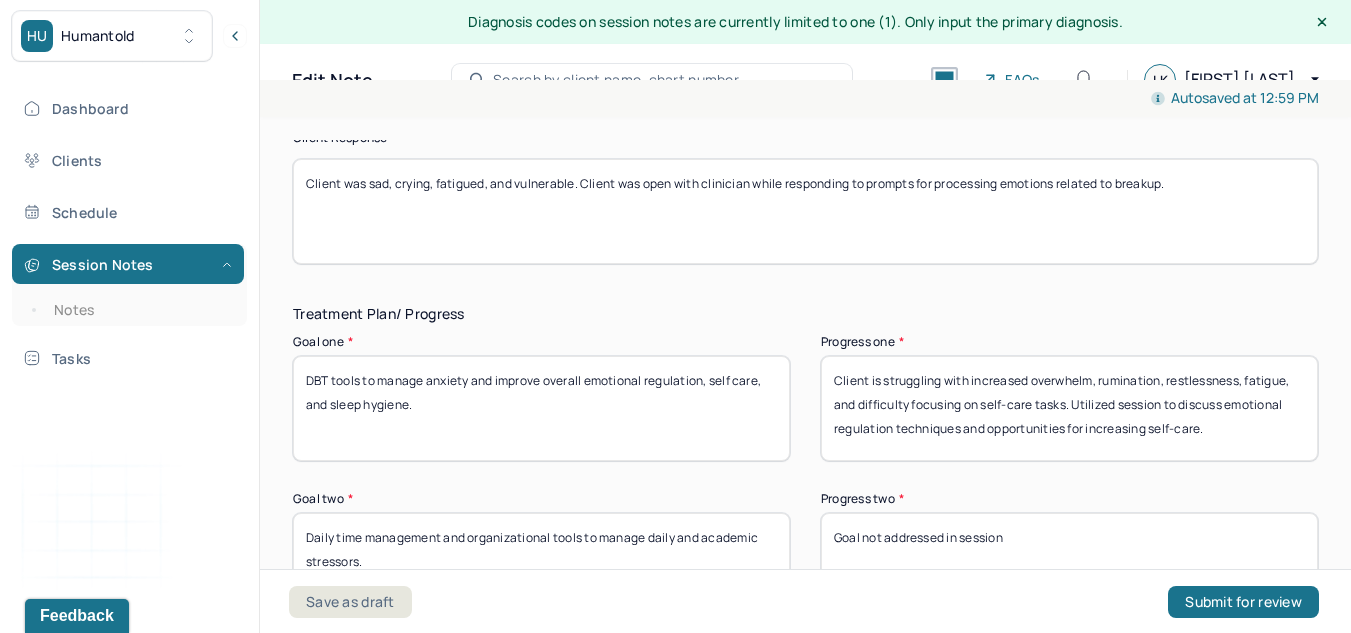 scroll, scrollTop: 0, scrollLeft: 0, axis: both 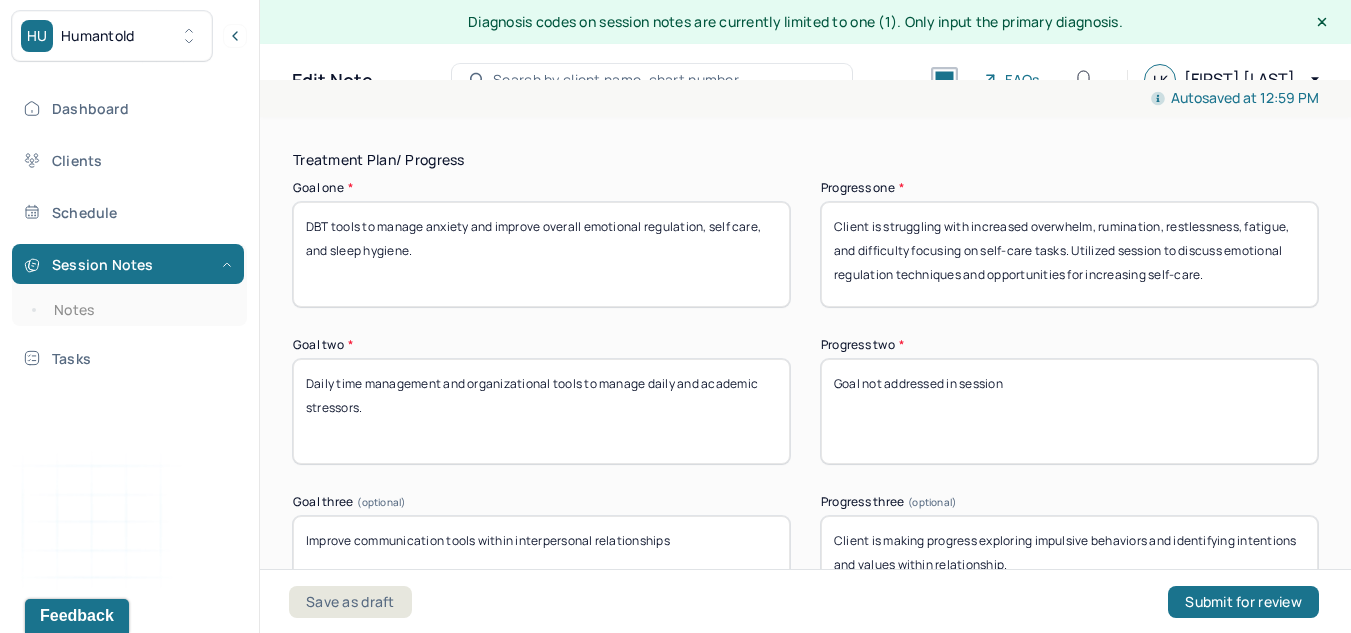 type on "Client is struggling with increased overwhelm, rumination, restlessness, fatigue, and difficulty focusing on self-care tasks. Utilized session to discuss emotional regulation techniques and opportunities for increasing self-care." 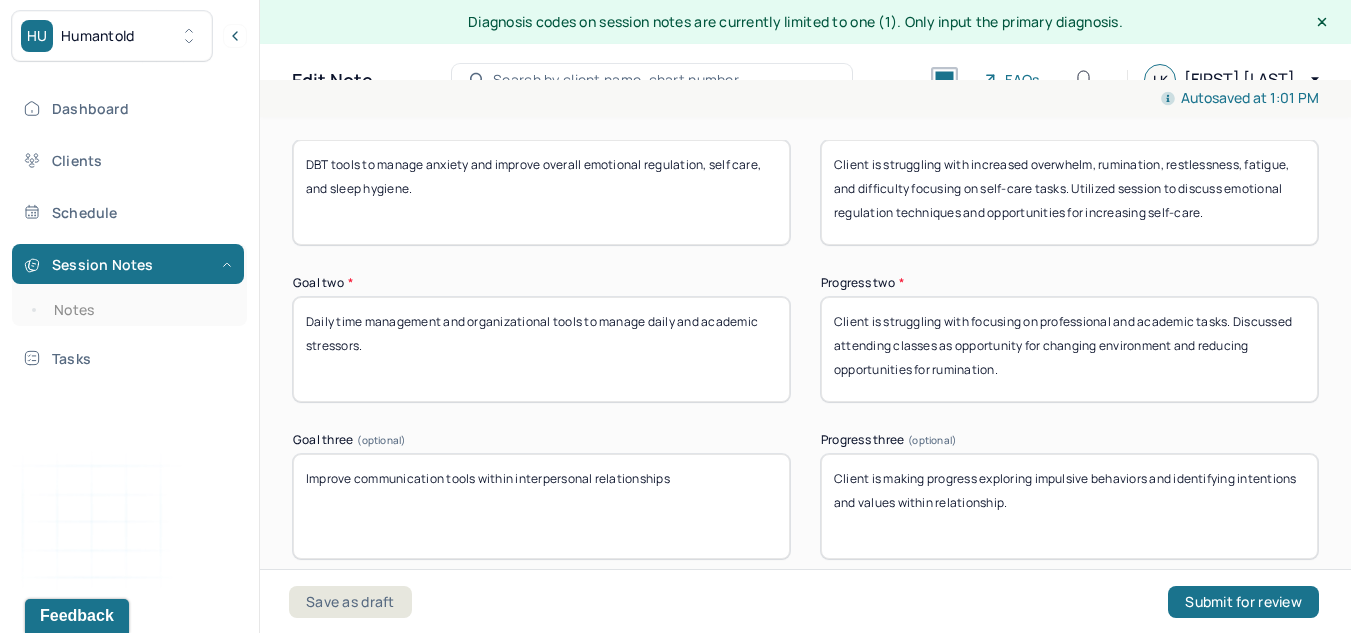 scroll, scrollTop: 3428, scrollLeft: 0, axis: vertical 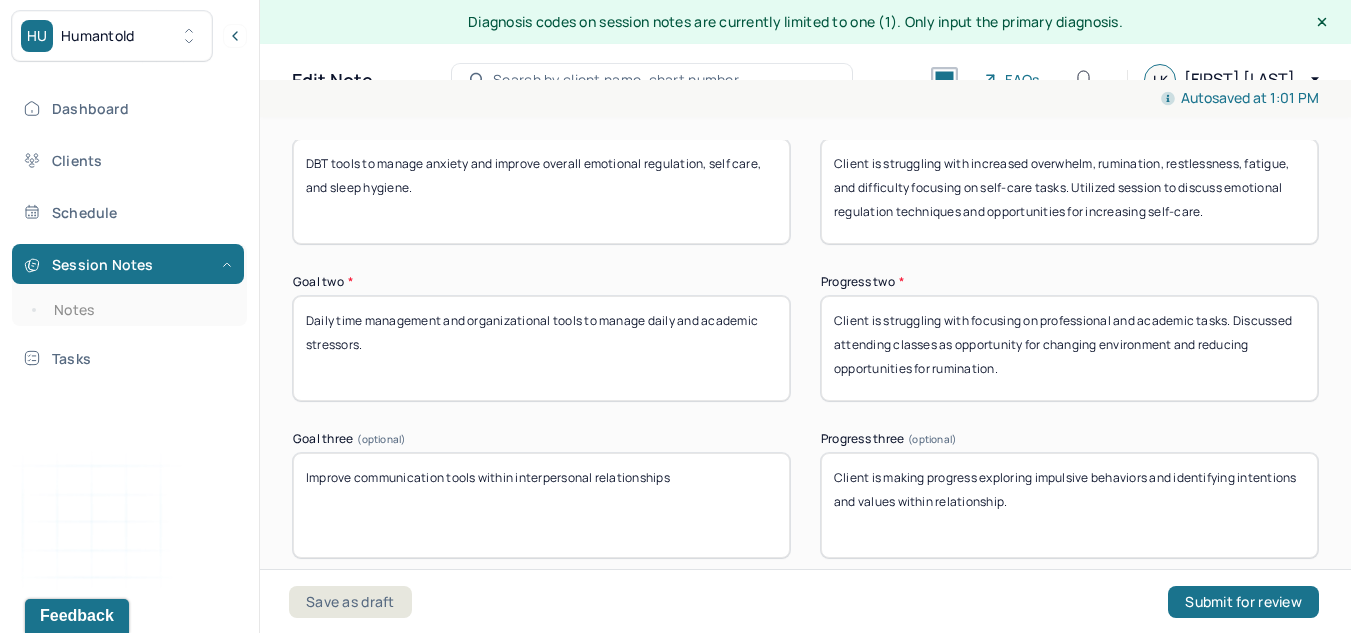 type on "Client is struggling with focusing on professional and academic tasks. Discussed attending classes as opportunity for changing environment and reducing opportunities for rumination." 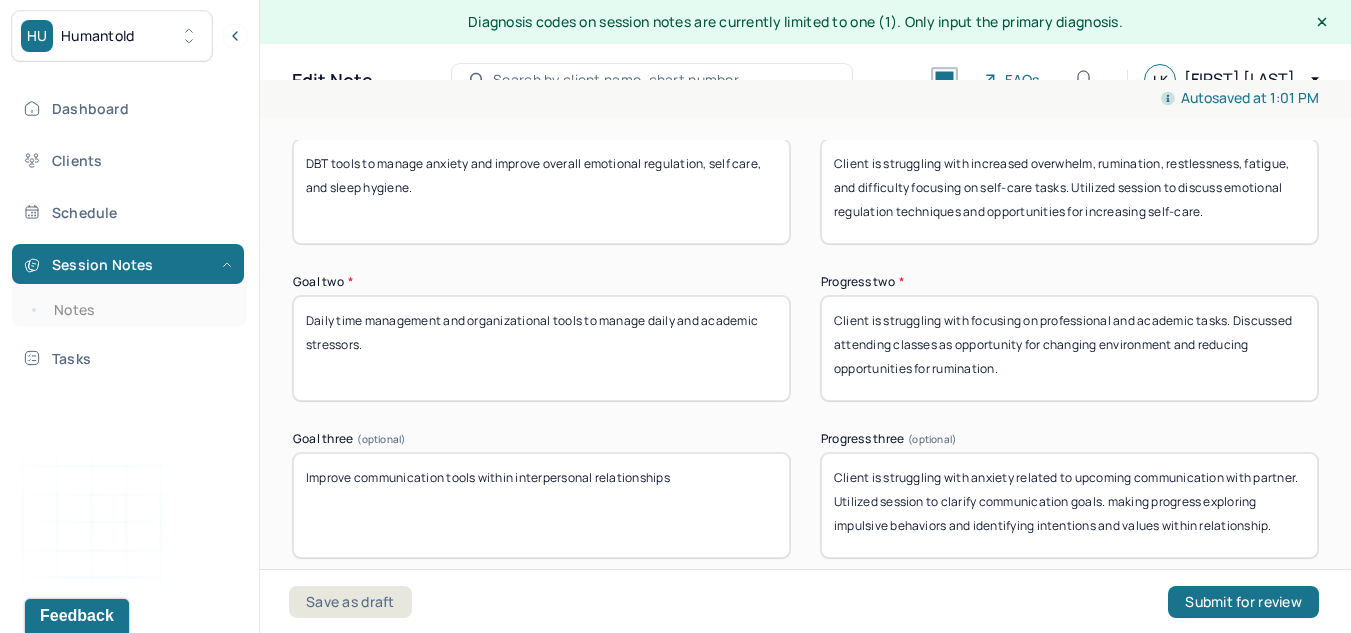 scroll, scrollTop: 17, scrollLeft: 0, axis: vertical 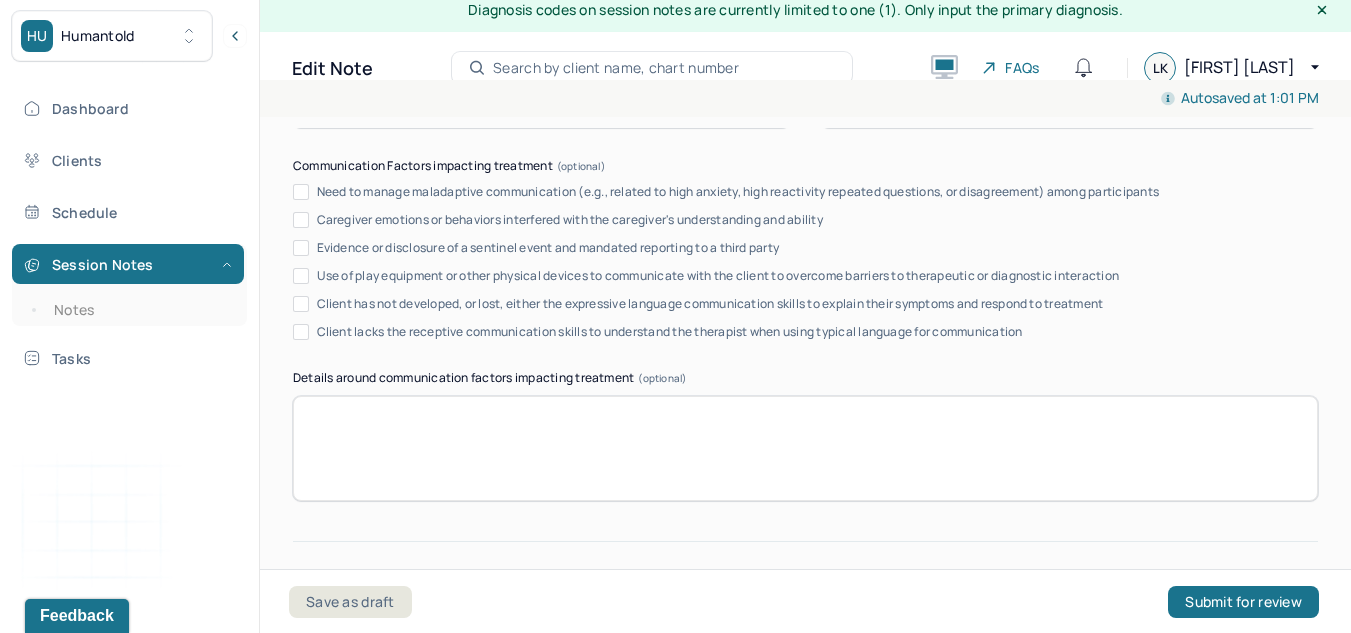 drag, startPoint x: 1148, startPoint y: 501, endPoint x: 1172, endPoint y: 646, distance: 146.9728 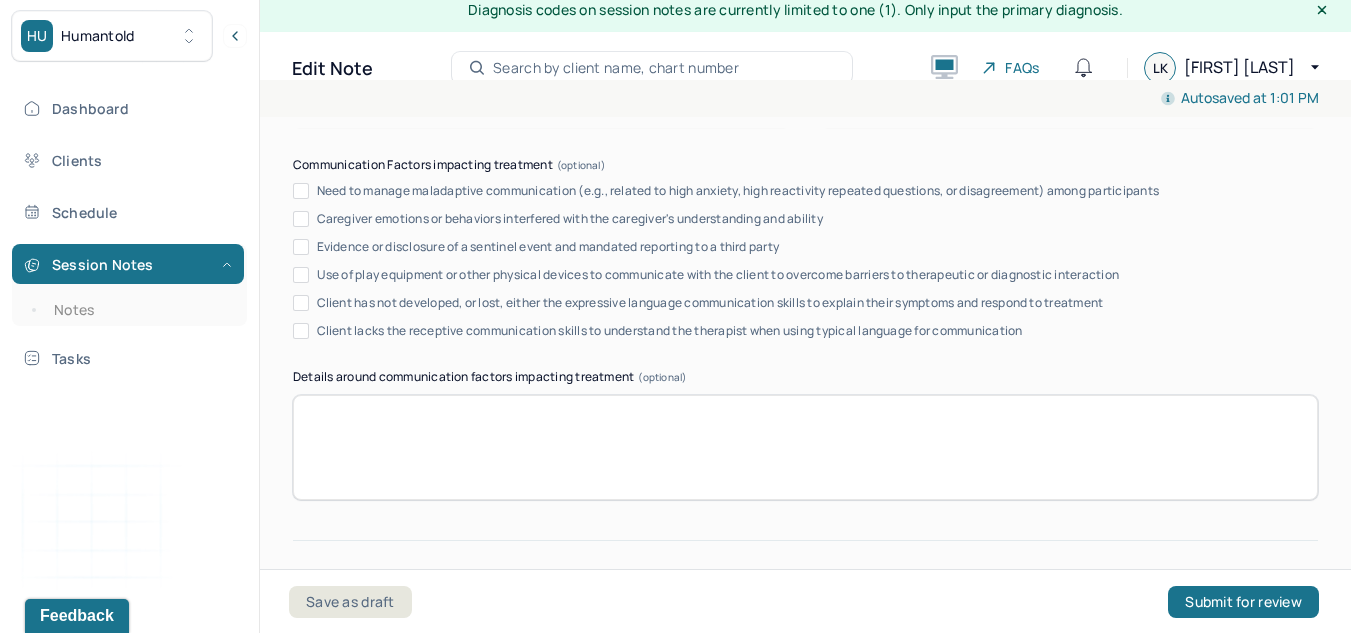 click on "HU [COMPANY] Dashboard Clients Schedule Session Notes Notes Tasks LK [FIRST] [LAST] provider Logout Diagnosis codes on session notes are currently limited to one (1). Only input the primary diagnosis. Edit Note Search by client name, chart number FAQs LK [FIRST] [LAST] Autosaved at 1:01 PM Appointment Details Client name [FIRST] [LAST] Date of service 07/14/2025 Time 4:00pm - 5:00pm Duration 1hr Appointment type individual therapy Provider name [FIRST] [LAST] Modifier 1 95 Telemedicine Note type Individual soap note Appointment Details Client name [FIRST] [LAST] Date of service 07/14/2025 Time 4:00pm - 5:00pm Duration 1hr Appointment type individual therapy Provider name [FIRST] [LAST] Modifier 1 95 Telemedicine Note type Individual soap note Load previous session note Instructions The fields marked with an asterisk ( * ) are required before you can submit your notes. Appointment location * Teletherapy Client Teletherapy Location Home Office Other Home *" at bounding box center [675, 304] 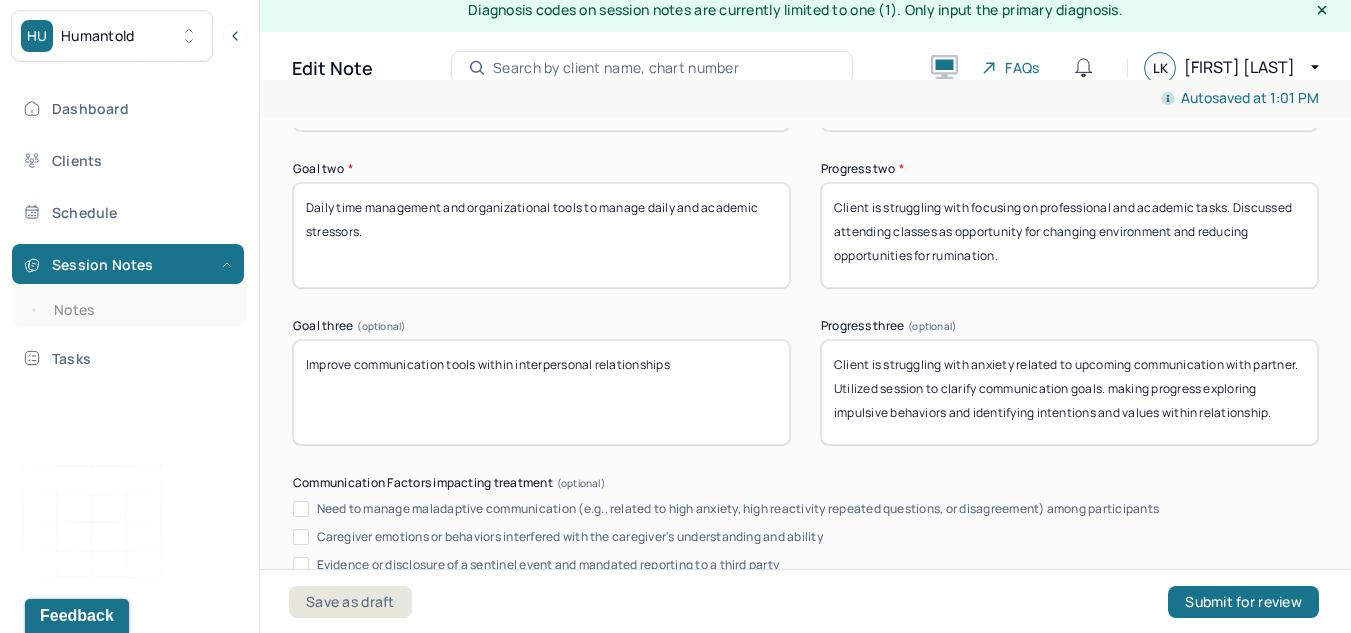 scroll, scrollTop: 3505, scrollLeft: 0, axis: vertical 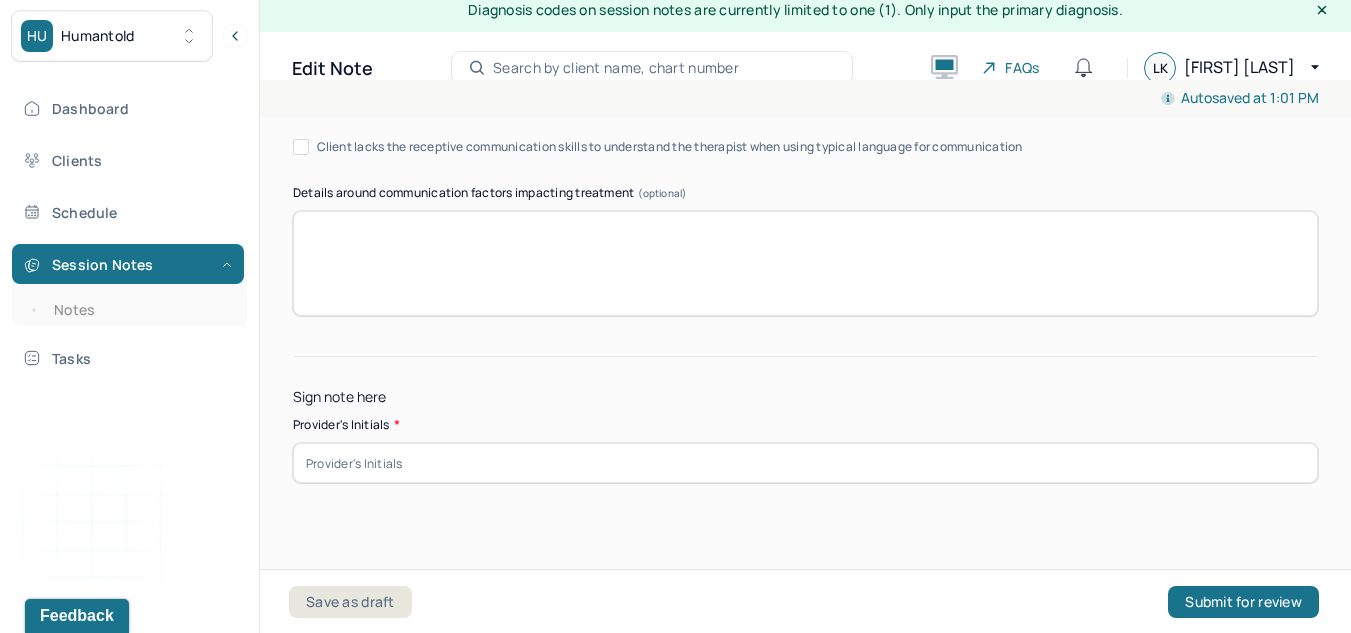 type on "Client is struggling with anxiety related to upcoming communication with partner. Utilized session to clarify communication goals." 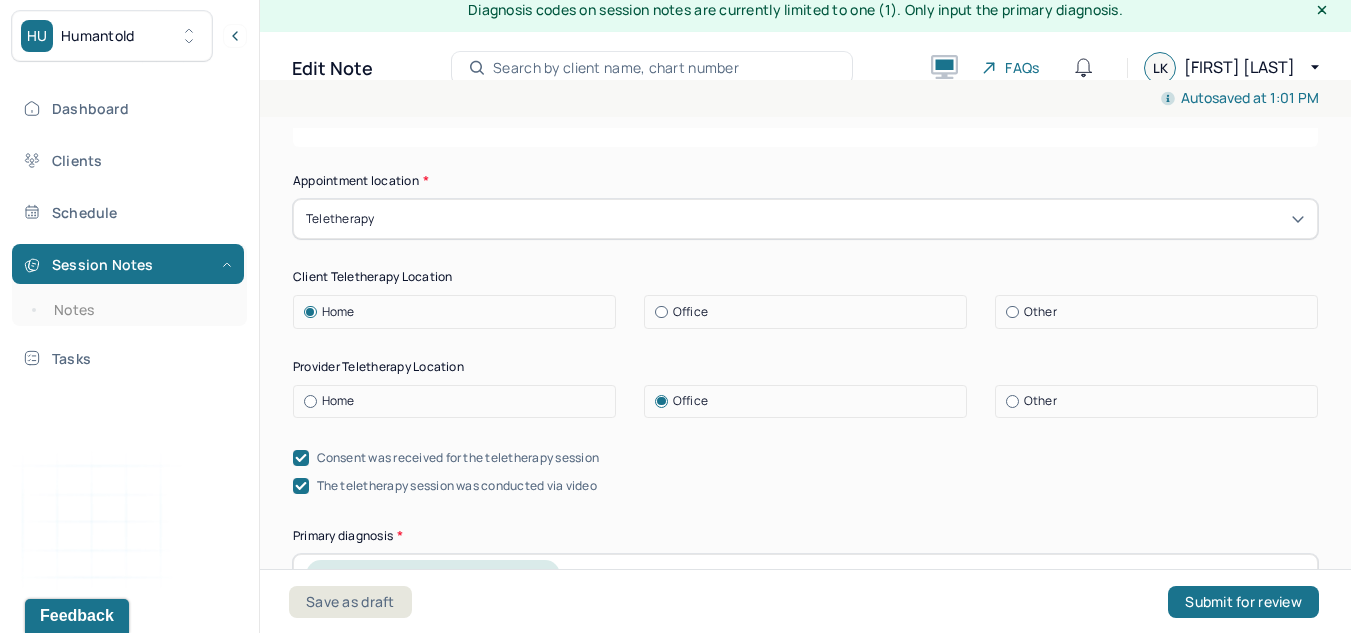 scroll, scrollTop: 374, scrollLeft: 0, axis: vertical 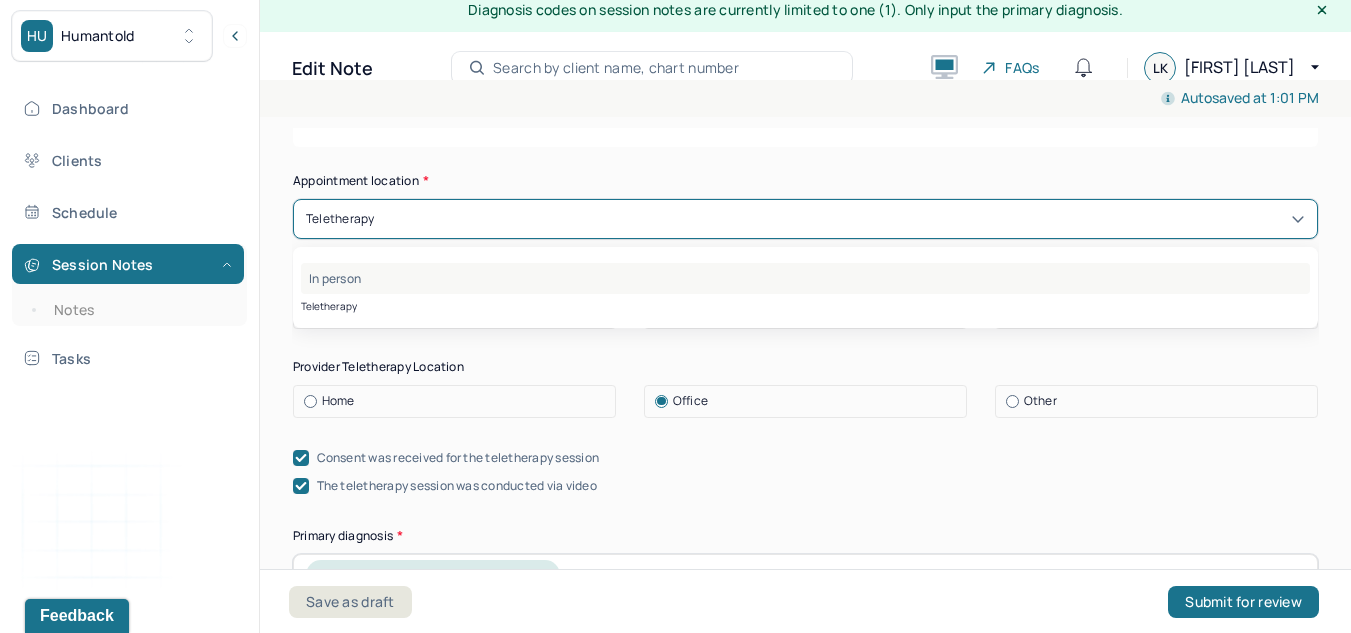 click on "In person" at bounding box center (805, 278) 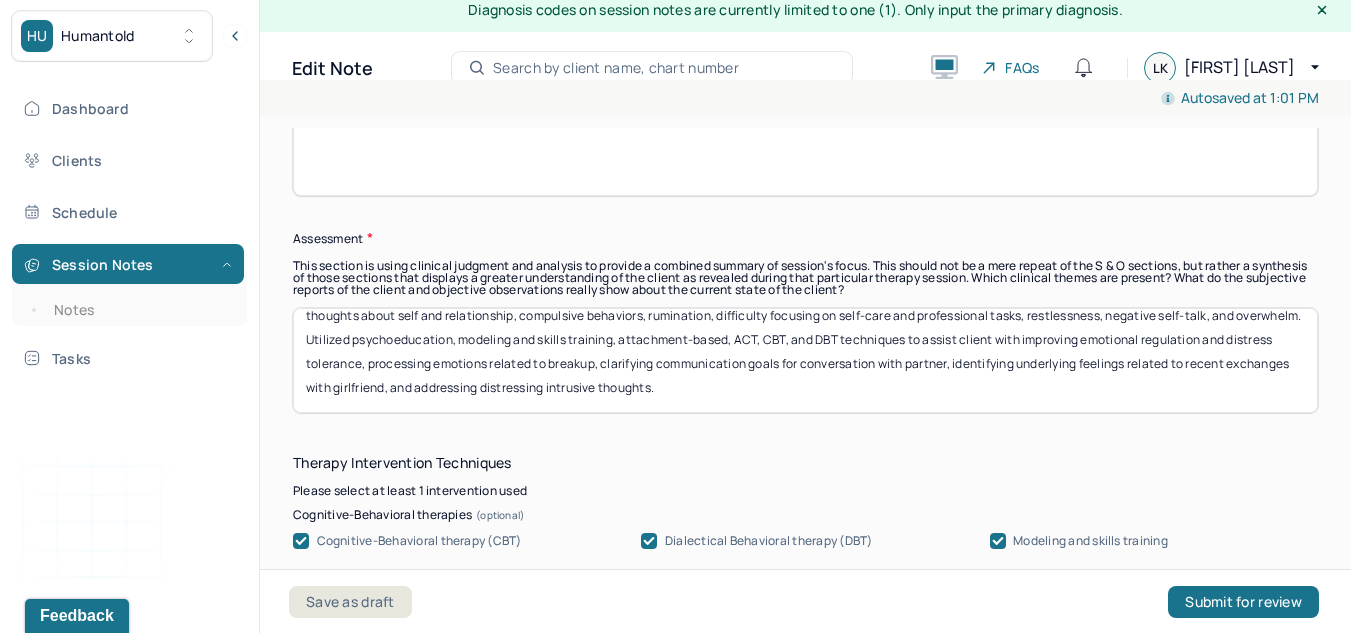 scroll, scrollTop: 1535, scrollLeft: 0, axis: vertical 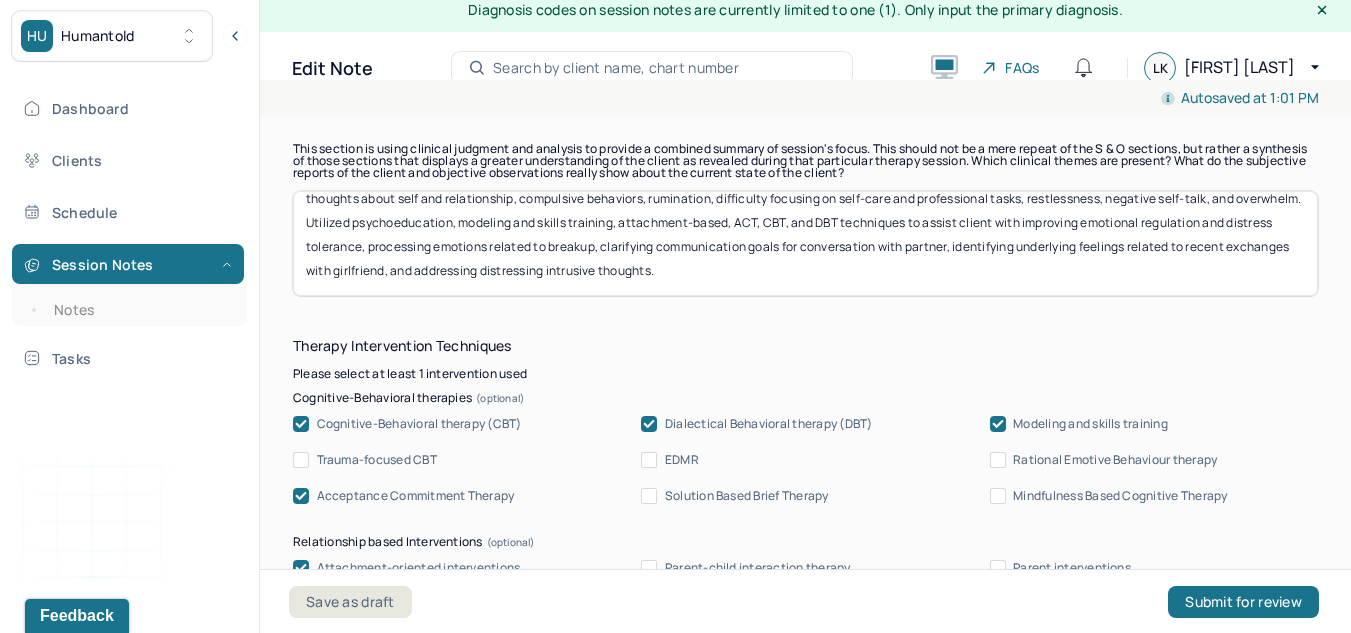 click on "Client continues to struggle with acute anxiety and depressive symptoms related to recent breakup with partner. Anxiety symptoms are characterized by distressing intrusive thoughts about self and relationship, compulsive behaviors, rumination, difficulty focusing on self-care and professional tasks, restlessness, negative self-talk, and overwhelm. Utilized psychoeducation, modeling and skills training, attachment-based, ACT, CBT, and DBT techniques to assist client with improving emotional regulation and distress tolerance, processing emotions related to breakup, clarifying communication goals for conversation with partner, identifying underlying feelings related to recent exchanges with girlfriend, and addressing distressing intrusive thoughts." at bounding box center (805, 243) 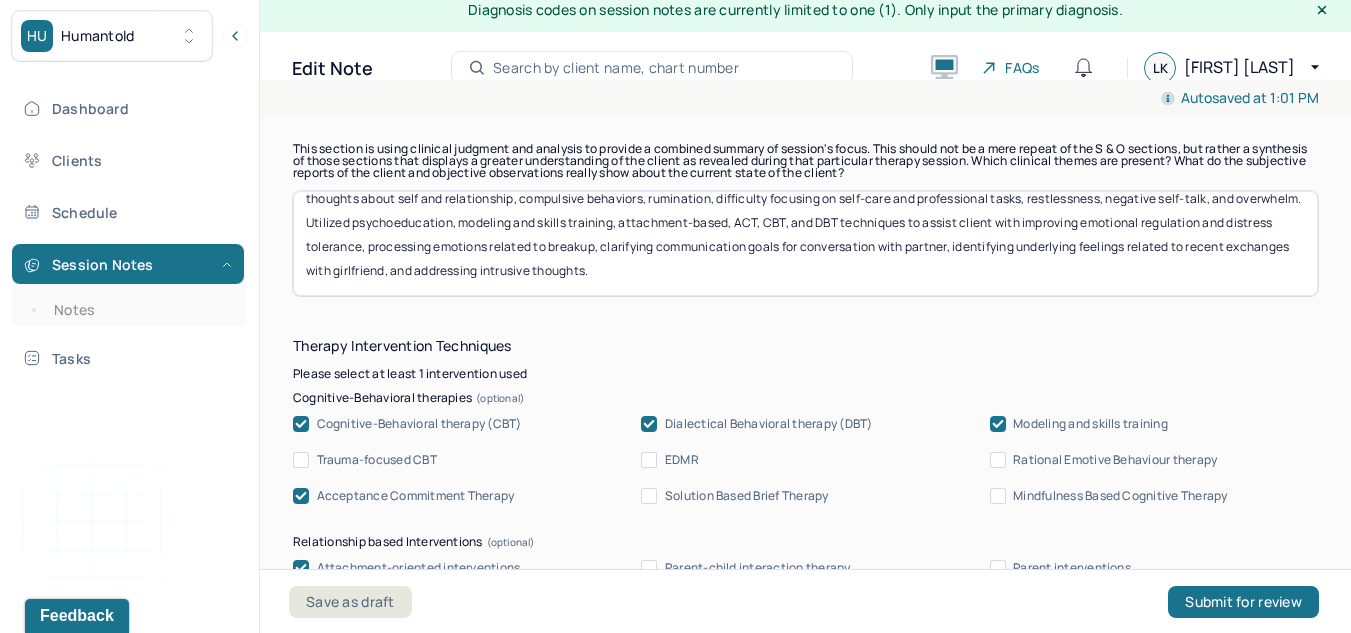 type on "Client continues to struggle with acute anxiety and depressive symptoms related to recent breakup with partner. Anxiety symptoms are characterized by distressing intrusive thoughts about self and relationship, compulsive behaviors, rumination, difficulty focusing on self-care and professional tasks, restlessness, negative self-talk, and overwhelm. Utilized psychoeducation, modeling and skills training, attachment-based, ACT, CBT, and DBT techniques to assist client with improving emotional regulation and distress tolerance, processing emotions related to breakup, clarifying communication goals for conversation with partner, identifying underlying feelings related to recent exchanges with girlfriend, and addressing intrusive thoughts." 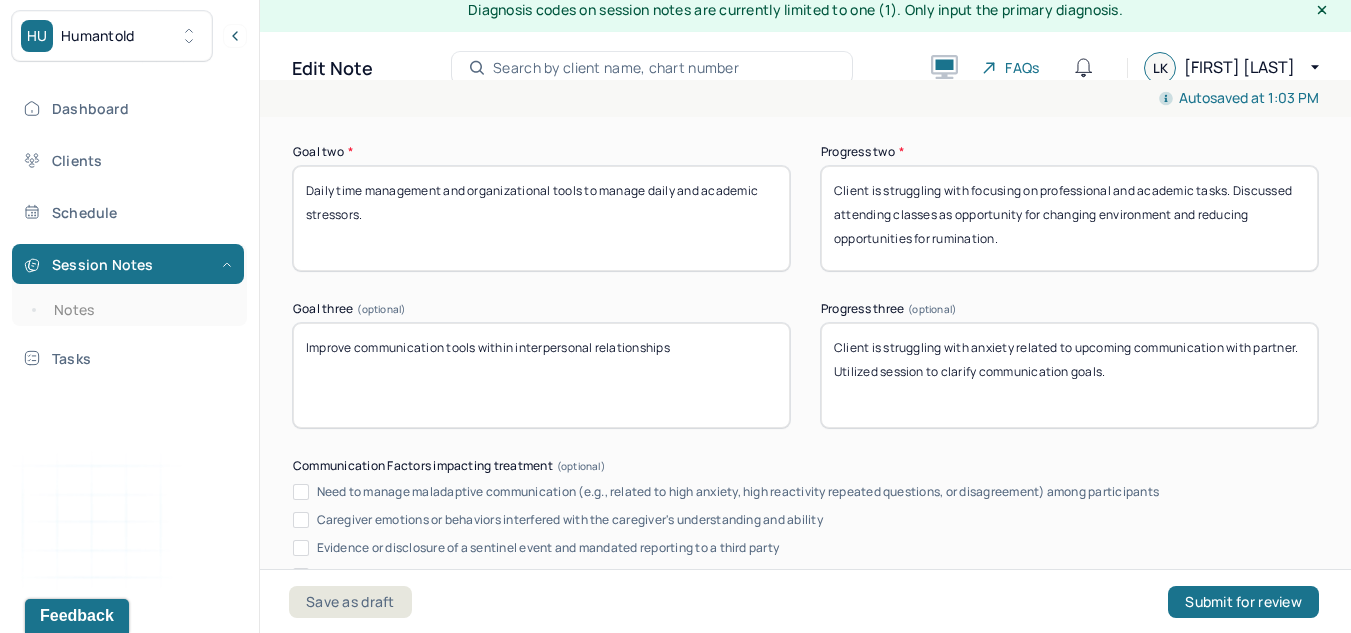 scroll, scrollTop: 3297, scrollLeft: 0, axis: vertical 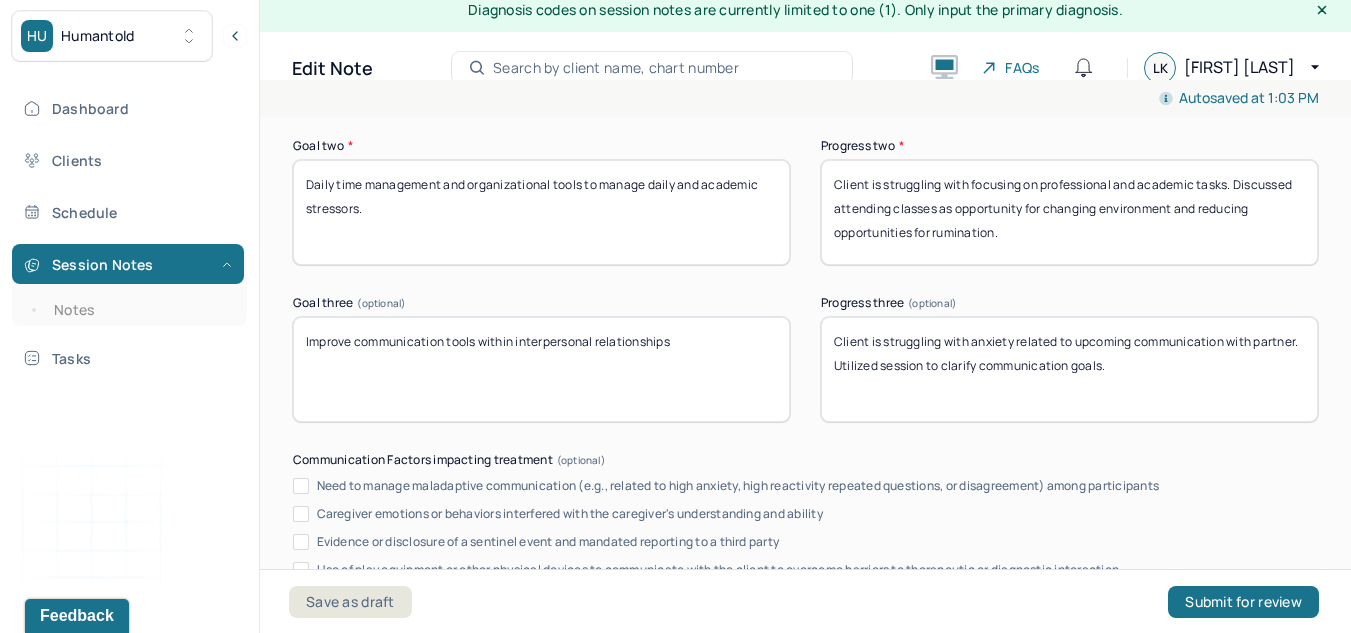 click on "Client is struggling with focusing on professional and academic tasks. Discussed attending classes as opportunity for changing environment and reducing opportunities for rumination." at bounding box center [1069, 212] 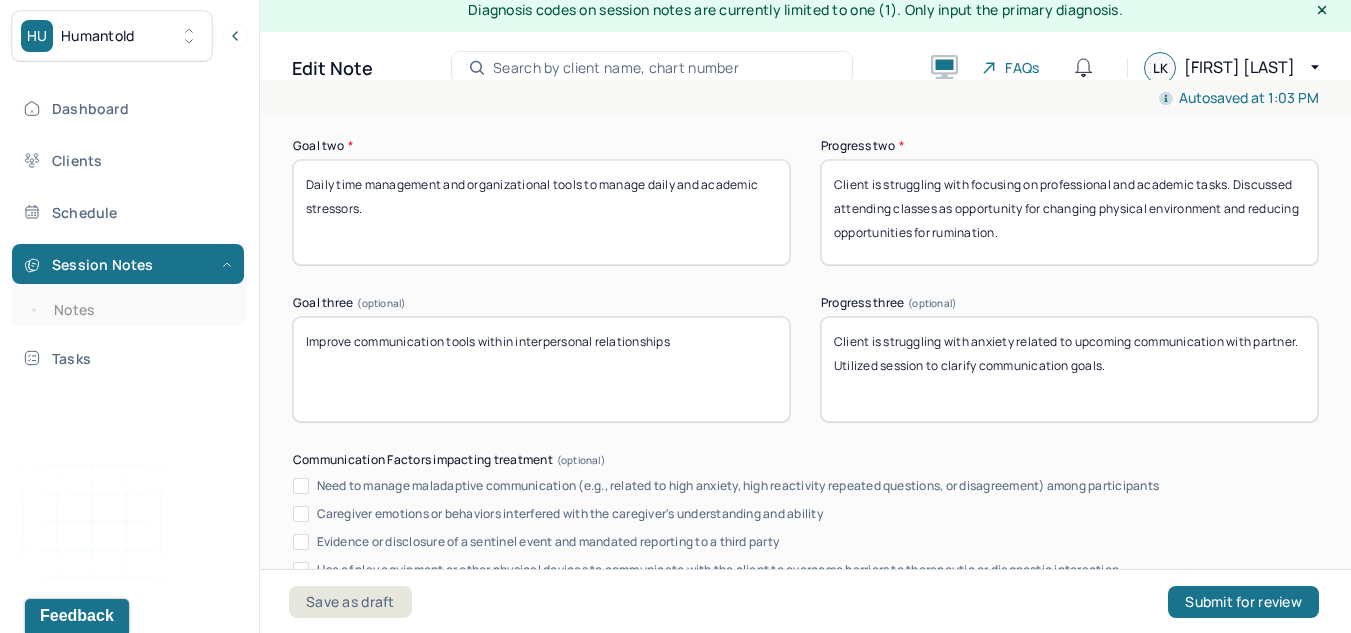 type on "Client is struggling with focusing on professional and academic tasks. Discussed attending classes as opportunity for changing physical environment and reducing opportunities for rumination." 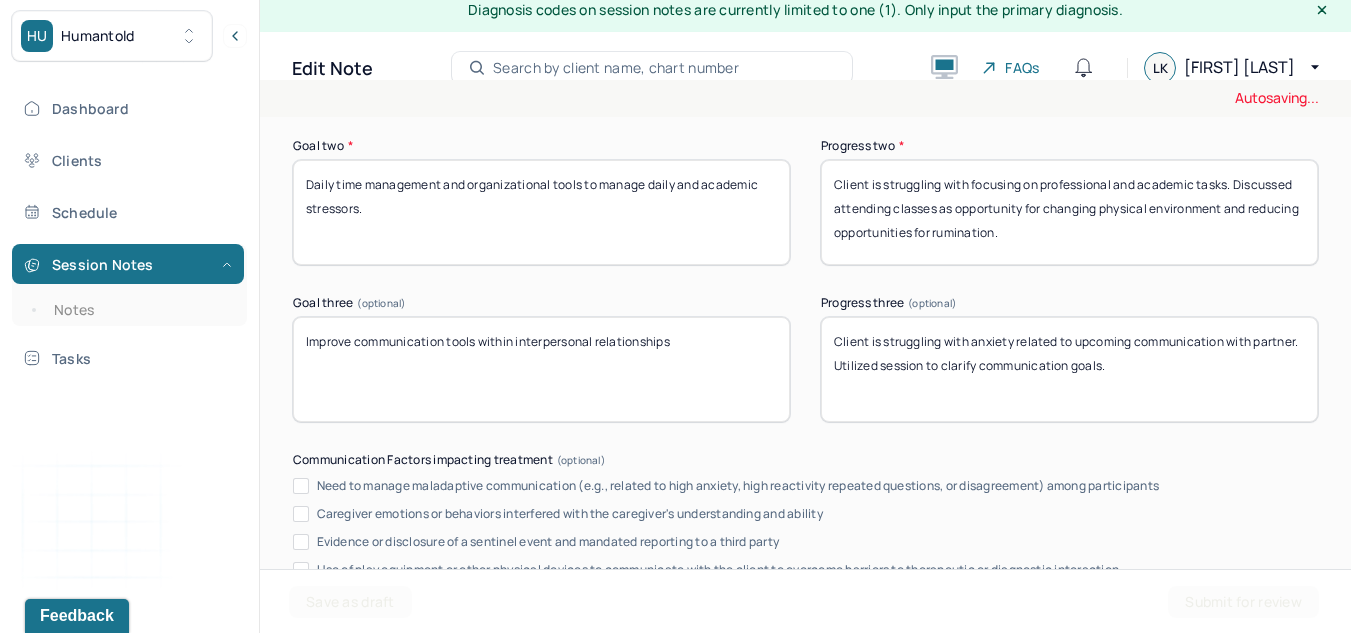 click on "Progress three (optional)" at bounding box center [1069, 303] 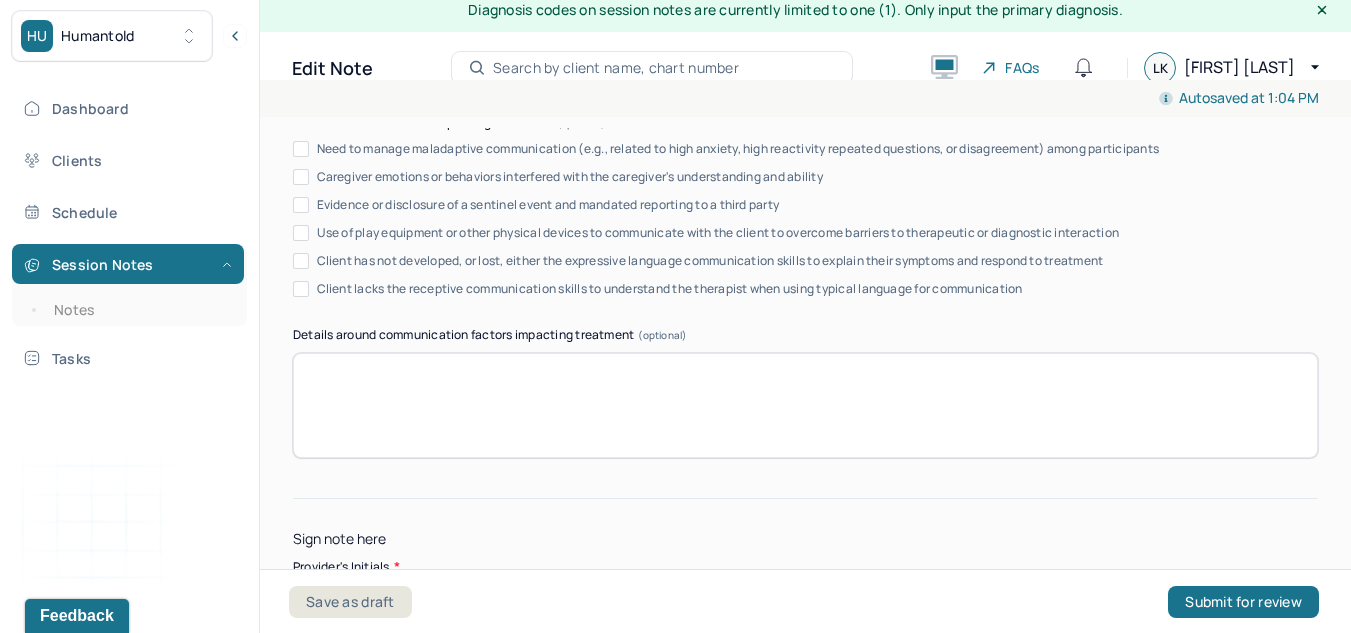 scroll, scrollTop: 3776, scrollLeft: 0, axis: vertical 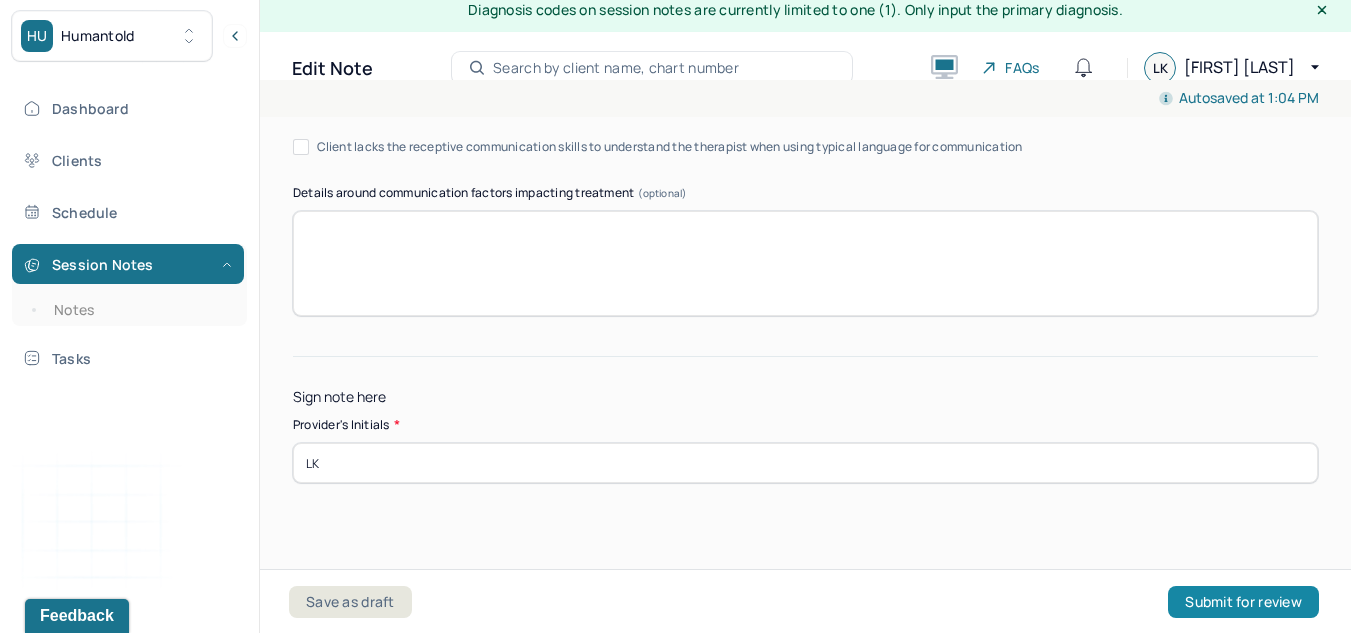 click on "Submit for review" at bounding box center [1243, 602] 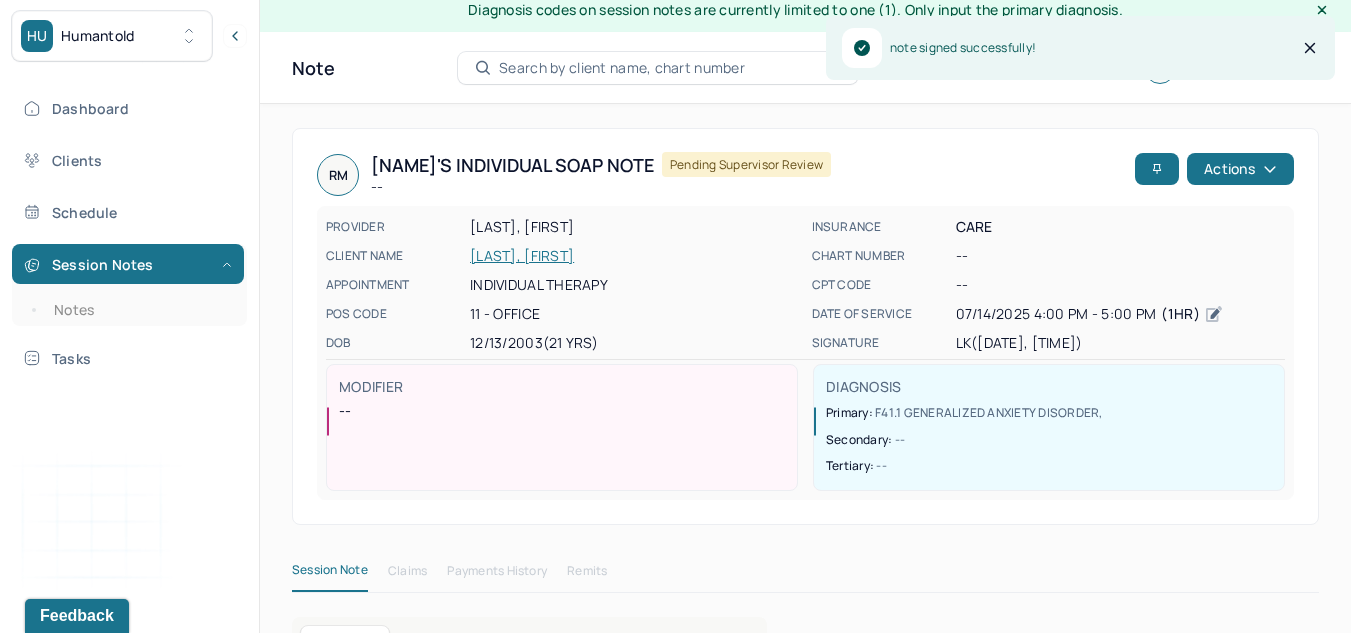 scroll, scrollTop: 0, scrollLeft: 0, axis: both 